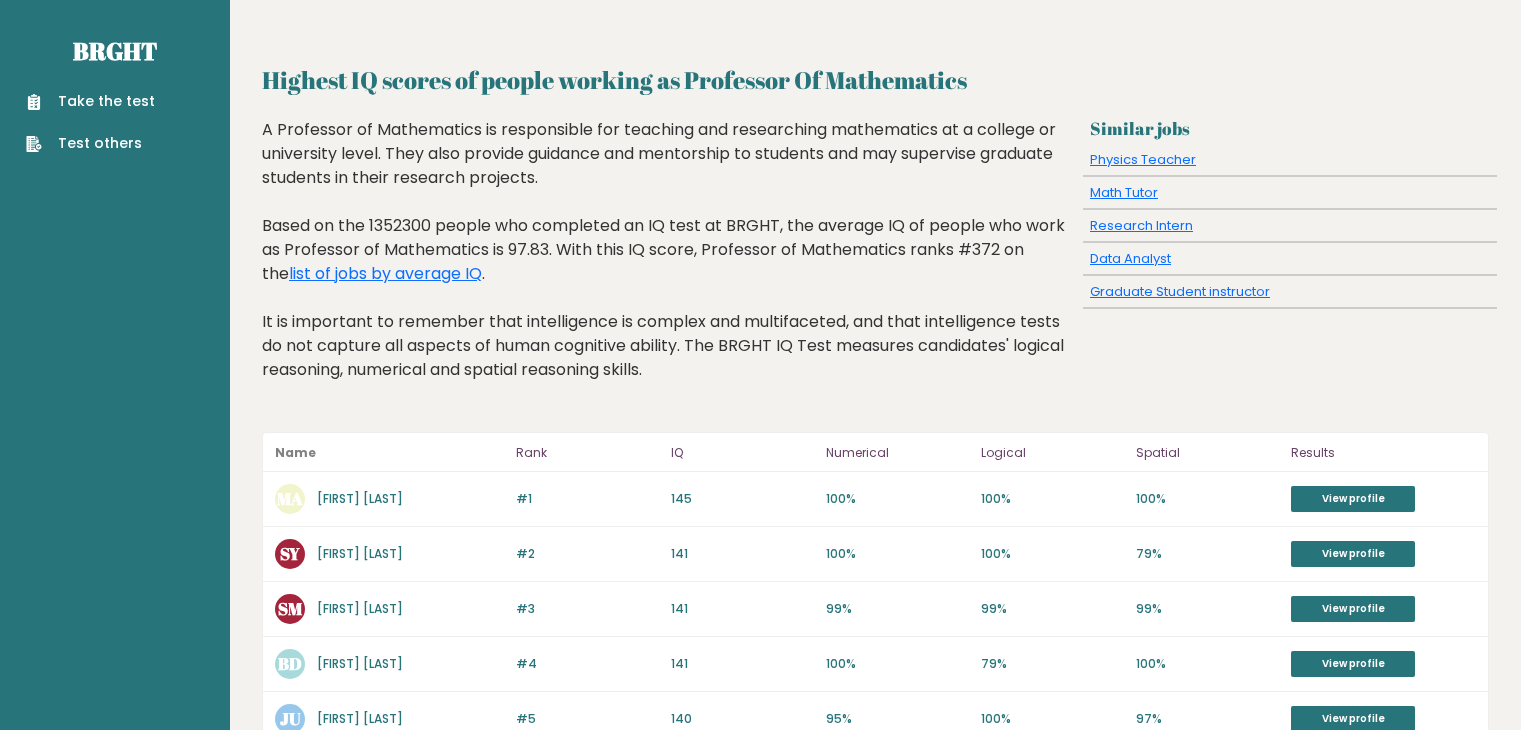 scroll, scrollTop: 0, scrollLeft: 0, axis: both 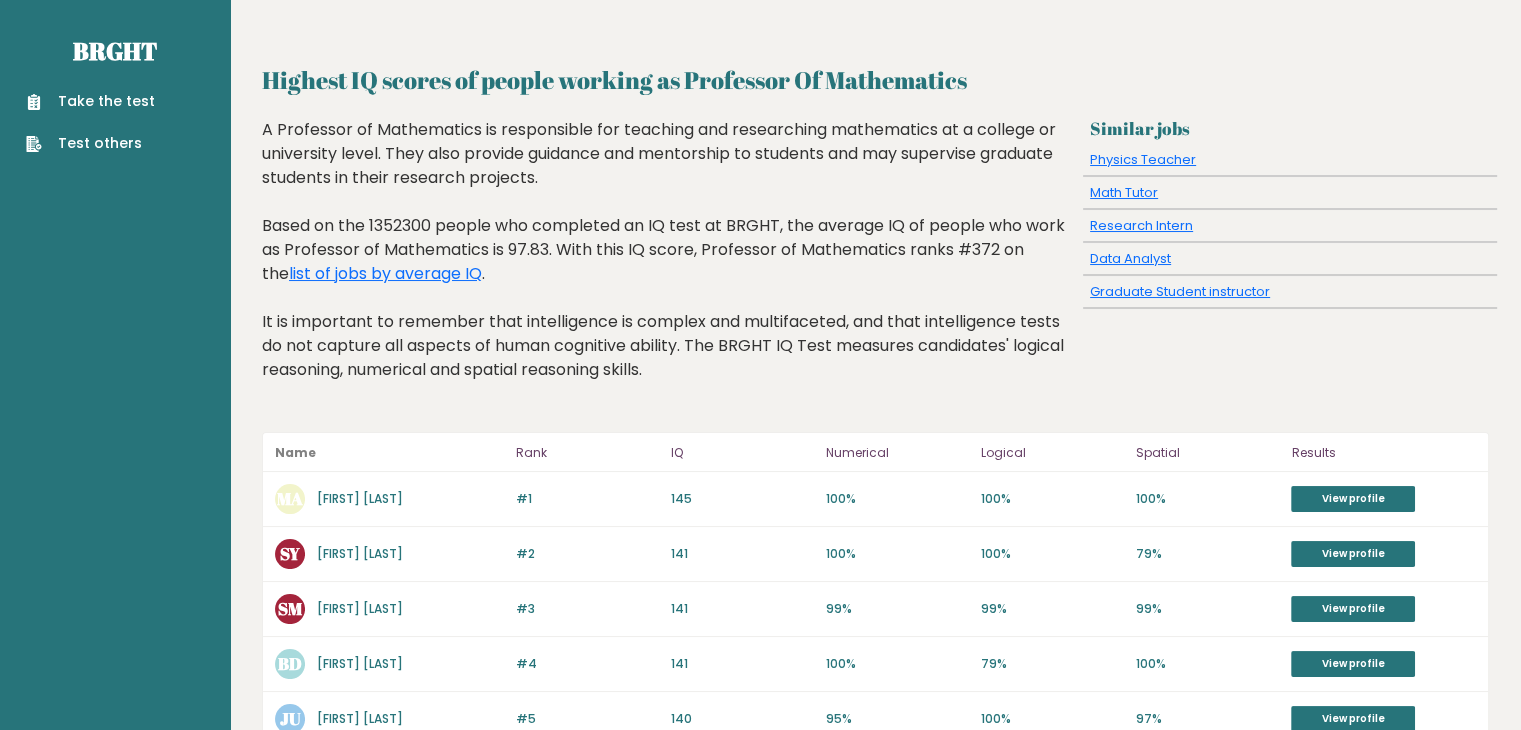 click on "A Professor of Mathematics is responsible for teaching and researching mathematics at a college or university level. They also provide guidance and mentorship to students and may supervise graduate students in their research projects.
Based on the 1352300 people who completed an IQ test at BRGHT, the average IQ of people who work as Professor of Mathematics is 97.83. With this IQ score, Professor of Mathematics ranks #372 on the  list of jobs by average IQ .
It is important to remember that intelligence is complex and multifaceted, and that intelligence tests do not capture all aspects of human cognitive ability. The BRGHT IQ Test measures candidates' logical reasoning, numerical and spatial reasoning skills." at bounding box center (668, 265) 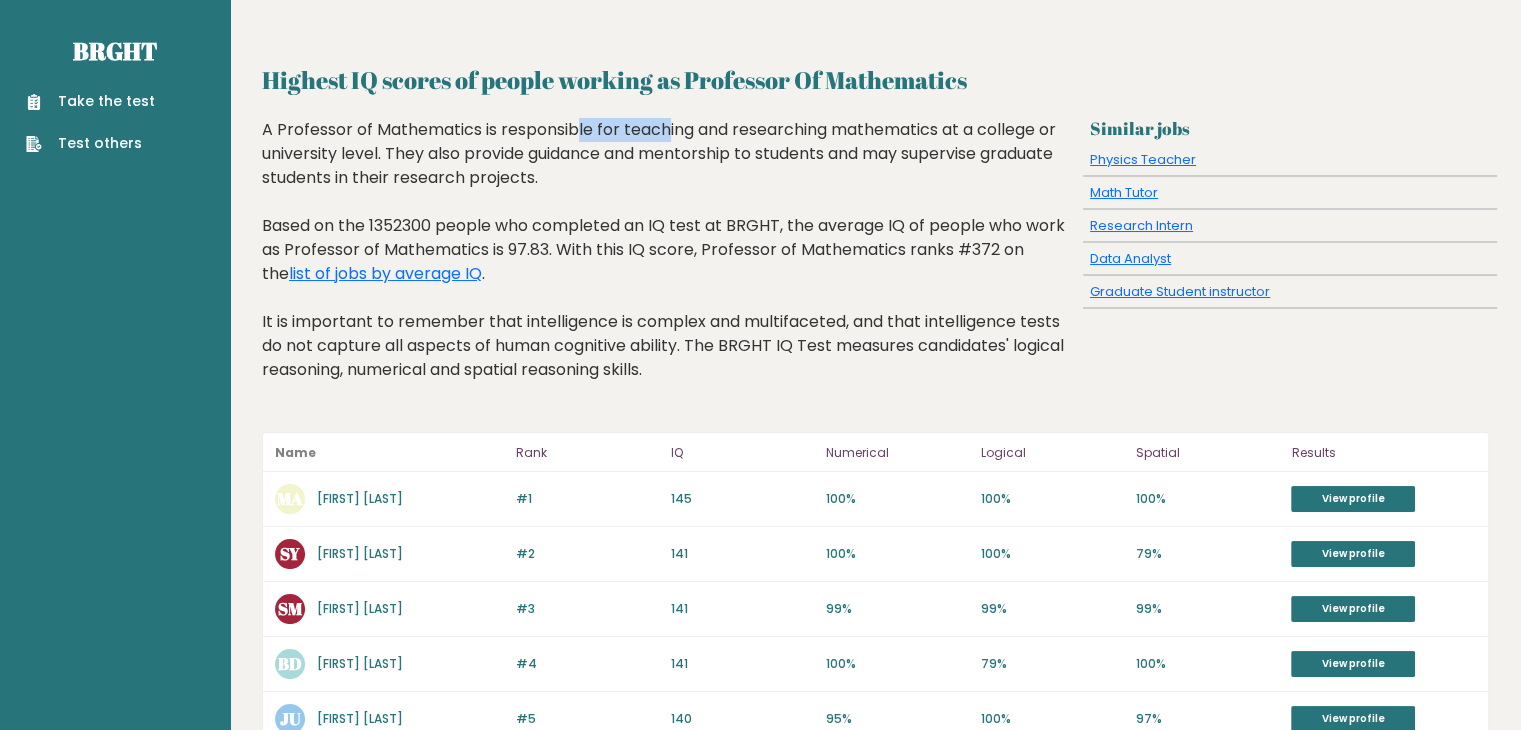 click on "A Professor of Mathematics is responsible for teaching and researching mathematics at a college or university level. They also provide guidance and mentorship to students and may supervise graduate students in their research projects.
Based on the 1352300 people who completed an IQ test at BRGHT, the average IQ of people who work as Professor of Mathematics is 97.83. With this IQ score, Professor of Mathematics ranks #372 on the  list of jobs by average IQ .
It is important to remember that intelligence is complex and multifaceted, and that intelligence tests do not capture all aspects of human cognitive ability. The BRGHT IQ Test measures candidates' logical reasoning, numerical and spatial reasoning skills." at bounding box center (668, 265) 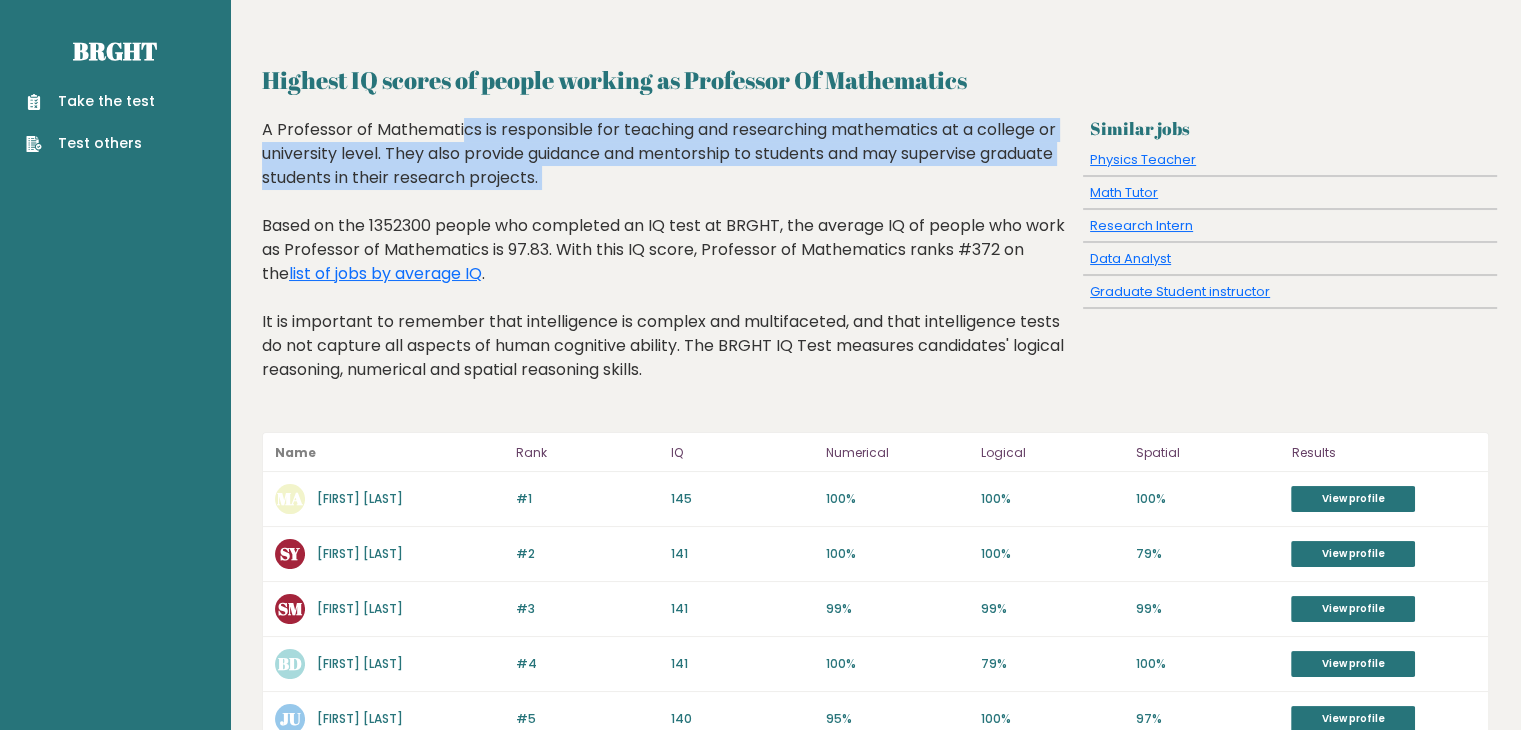 click on "A Professor of Mathematics is responsible for teaching and researching mathematics at a college or university level. They also provide guidance and mentorship to students and may supervise graduate students in their research projects.
Based on the 1352300 people who completed an IQ test at BRGHT, the average IQ of people who work as Professor of Mathematics is 97.83. With this IQ score, Professor of Mathematics ranks #372 on the  list of jobs by average IQ .
It is important to remember that intelligence is complex and multifaceted, and that intelligence tests do not capture all aspects of human cognitive ability. The BRGHT IQ Test measures candidates' logical reasoning, numerical and spatial reasoning skills." at bounding box center (668, 265) 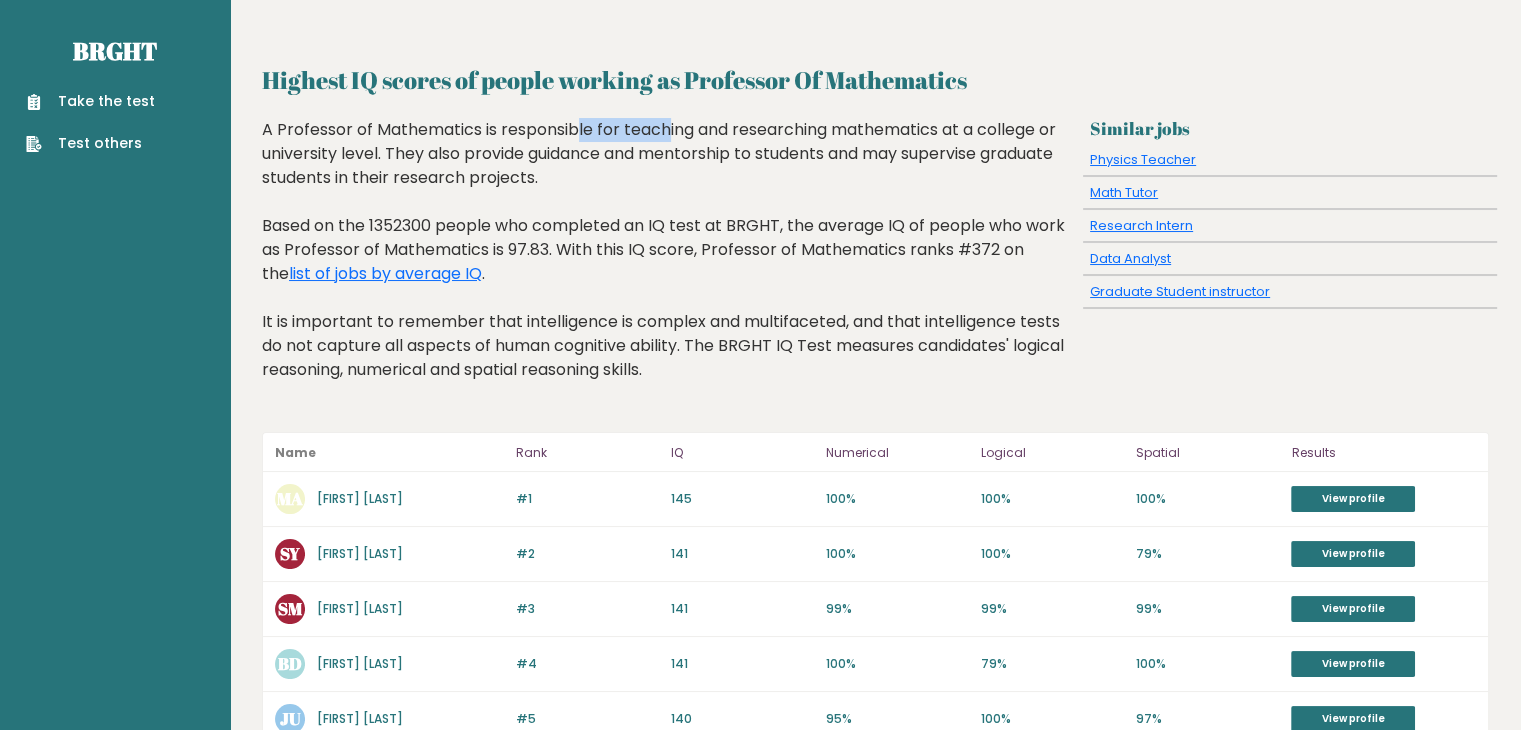 click on "A Professor of Mathematics is responsible for teaching and researching mathematics at a college or university level. They also provide guidance and mentorship to students and may supervise graduate students in their research projects.
Based on the 1352300 people who completed an IQ test at BRGHT, the average IQ of people who work as Professor of Mathematics is 97.83. With this IQ score, Professor of Mathematics ranks #372 on the  list of jobs by average IQ .
It is important to remember that intelligence is complex and multifaceted, and that intelligence tests do not capture all aspects of human cognitive ability. The BRGHT IQ Test measures candidates' logical reasoning, numerical and spatial reasoning skills." at bounding box center (668, 265) 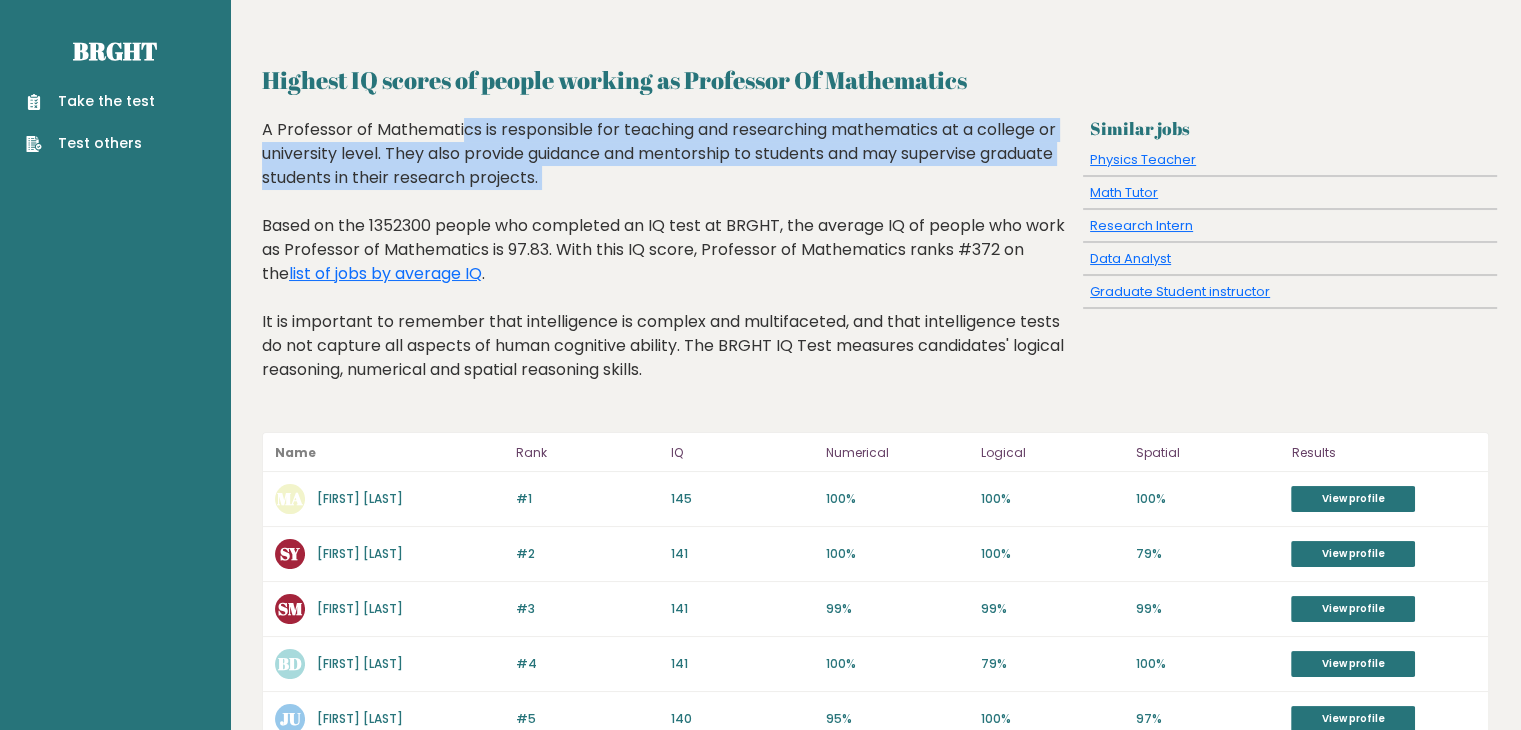 click on "A Professor of Mathematics is responsible for teaching and researching mathematics at a college or university level. They also provide guidance and mentorship to students and may supervise graduate students in their research projects.
Based on the 1352300 people who completed an IQ test at BRGHT, the average IQ of people who work as Professor of Mathematics is 97.83. With this IQ score, Professor of Mathematics ranks #372 on the  list of jobs by average IQ .
It is important to remember that intelligence is complex and multifaceted, and that intelligence tests do not capture all aspects of human cognitive ability. The BRGHT IQ Test measures candidates' logical reasoning, numerical and spatial reasoning skills." at bounding box center [668, 265] 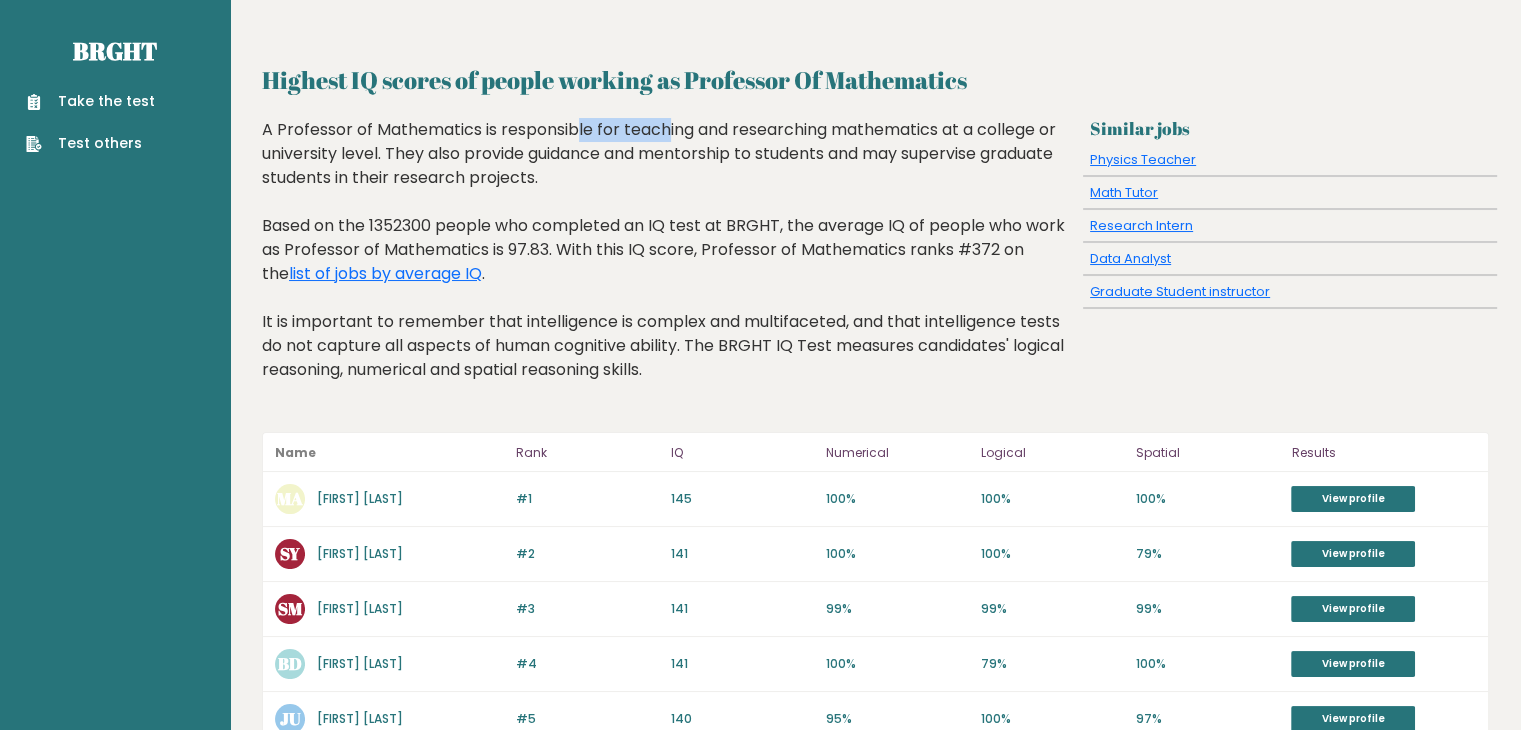 click on "A Professor of Mathematics is responsible for teaching and researching mathematics at a college or university level. They also provide guidance and mentorship to students and may supervise graduate students in their research projects.
Based on the 1352300 people who completed an IQ test at BRGHT, the average IQ of people who work as Professor of Mathematics is 97.83. With this IQ score, Professor of Mathematics ranks #372 on the  list of jobs by average IQ .
It is important to remember that intelligence is complex and multifaceted, and that intelligence tests do not capture all aspects of human cognitive ability. The BRGHT IQ Test measures candidates' logical reasoning, numerical and spatial reasoning skills." at bounding box center [668, 265] 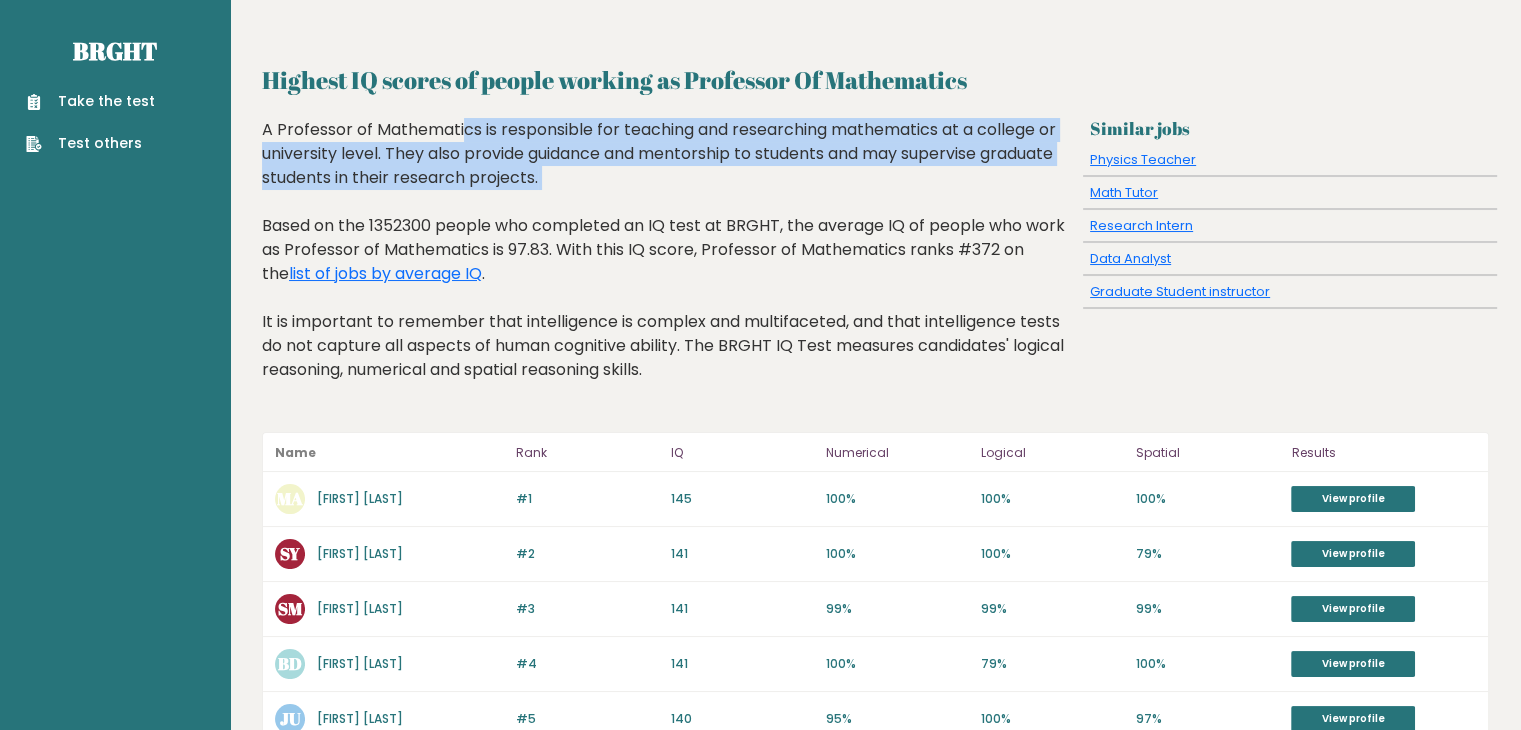 click on "A Professor of Mathematics is responsible for teaching and researching mathematics at a college or university level. They also provide guidance and mentorship to students and may supervise graduate students in their research projects.
Based on the 1352300 people who completed an IQ test at BRGHT, the average IQ of people who work as Professor of Mathematics is 97.83. With this IQ score, Professor of Mathematics ranks #372 on the  list of jobs by average IQ .
It is important to remember that intelligence is complex and multifaceted, and that intelligence tests do not capture all aspects of human cognitive ability. The BRGHT IQ Test measures candidates' logical reasoning, numerical and spatial reasoning skills." at bounding box center (668, 265) 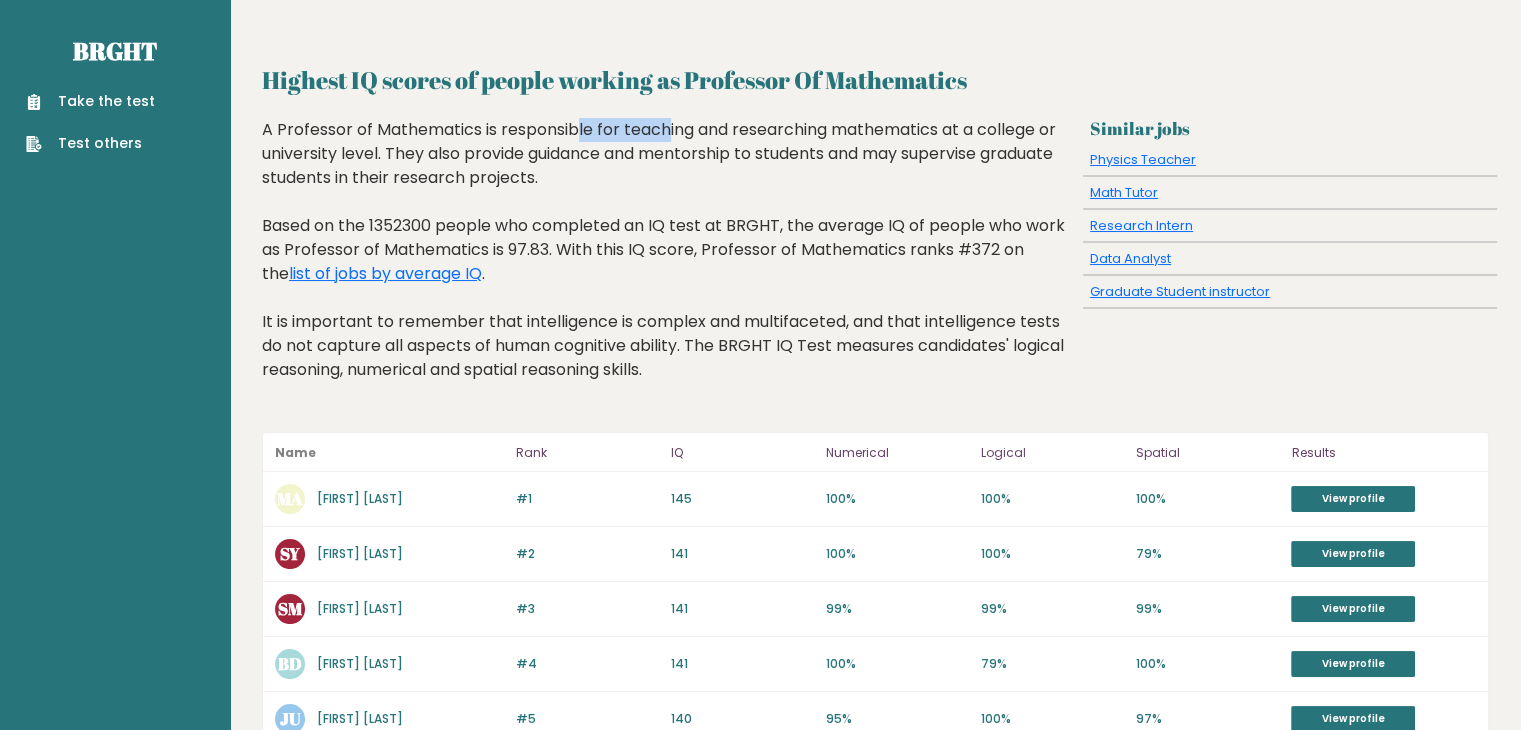 click on "A Professor of Mathematics is responsible for teaching and researching mathematics at a college or university level. They also provide guidance and mentorship to students and may supervise graduate students in their research projects.
Based on the 1352300 people who completed an IQ test at BRGHT, the average IQ of people who work as Professor of Mathematics is 97.83. With this IQ score, Professor of Mathematics ranks #372 on the  list of jobs by average IQ .
It is important to remember that intelligence is complex and multifaceted, and that intelligence tests do not capture all aspects of human cognitive ability. The BRGHT IQ Test measures candidates' logical reasoning, numerical and spatial reasoning skills." at bounding box center [668, 265] 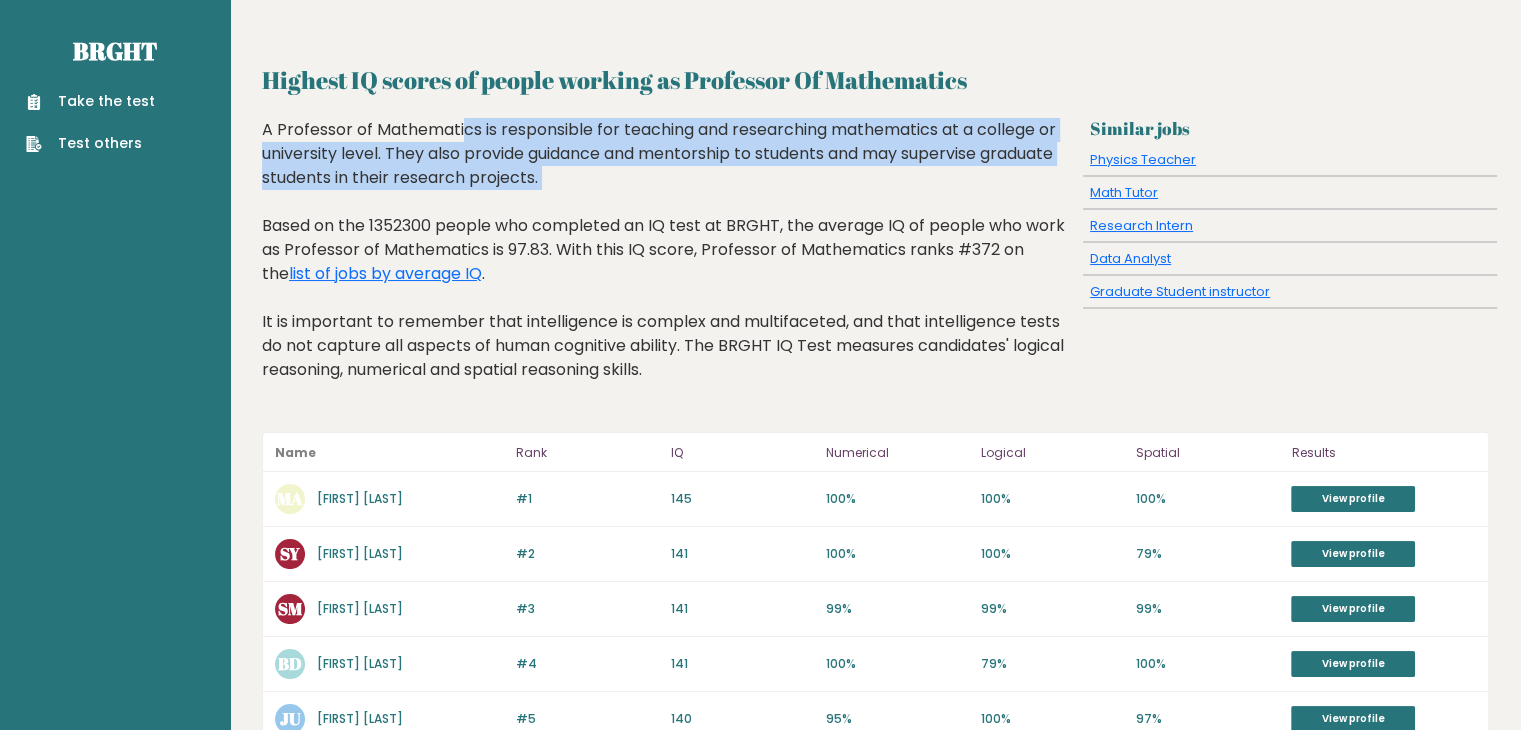 click on "A Professor of Mathematics is responsible for teaching and researching mathematics at a college or university level. They also provide guidance and mentorship to students and may supervise graduate students in their research projects.
Based on the 1352300 people who completed an IQ test at BRGHT, the average IQ of people who work as Professor of Mathematics is 97.83. With this IQ score, Professor of Mathematics ranks #372 on the  list of jobs by average IQ .
It is important to remember that intelligence is complex and multifaceted, and that intelligence tests do not capture all aspects of human cognitive ability. The BRGHT IQ Test measures candidates' logical reasoning, numerical and spatial reasoning skills." at bounding box center [668, 265] 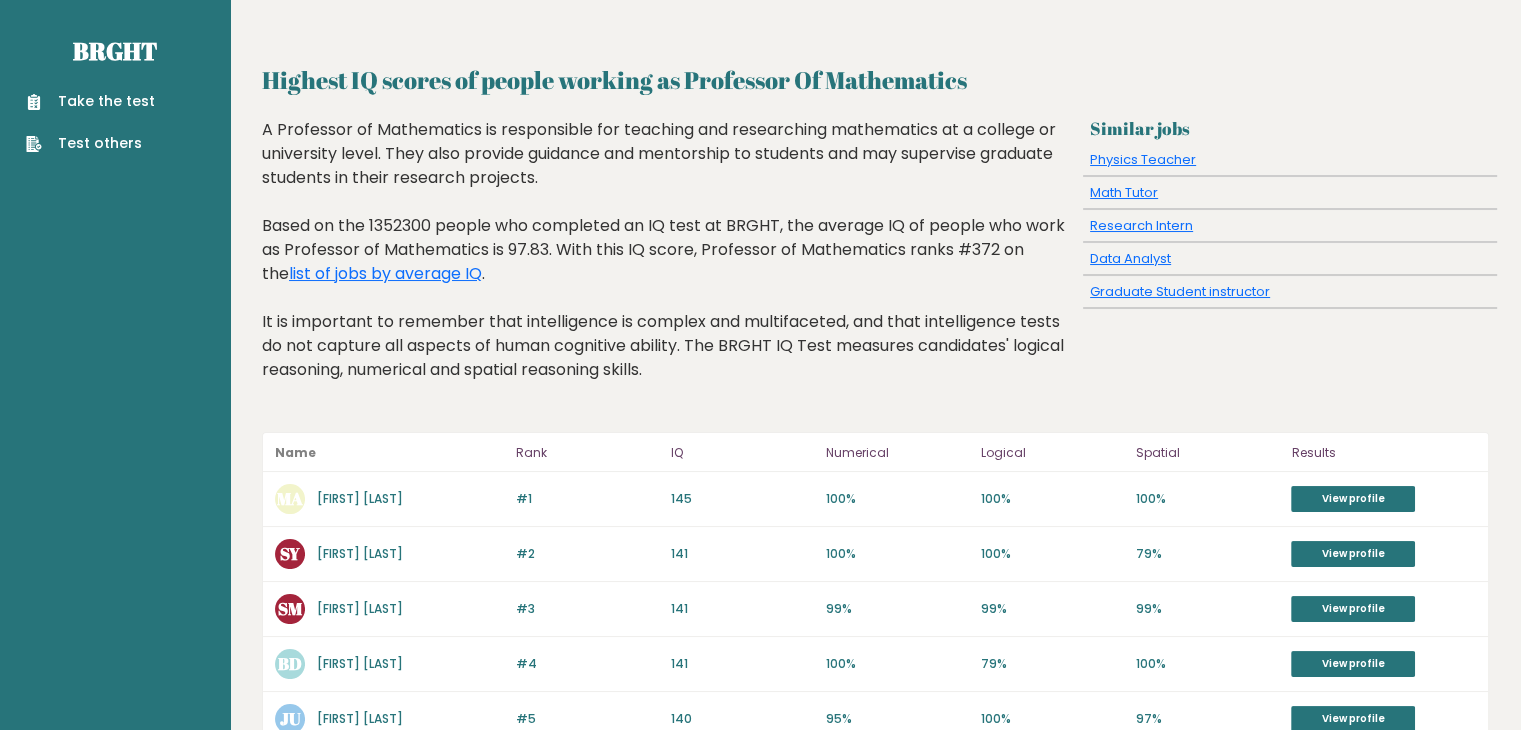 click on "A Professor of Mathematics is responsible for teaching and researching mathematics at a college or university level. They also provide guidance and mentorship to students and may supervise graduate students in their research projects.
Based on the 1352300 people who completed an IQ test at BRGHT, the average IQ of people who work as Professor of Mathematics is 97.83. With this IQ score, Professor of Mathematics ranks #372 on the  list of jobs by average IQ .
It is important to remember that intelligence is complex and multifaceted, and that intelligence tests do not capture all aspects of human cognitive ability. The BRGHT IQ Test measures candidates' logical reasoning, numerical and spatial reasoning skills." at bounding box center (668, 265) 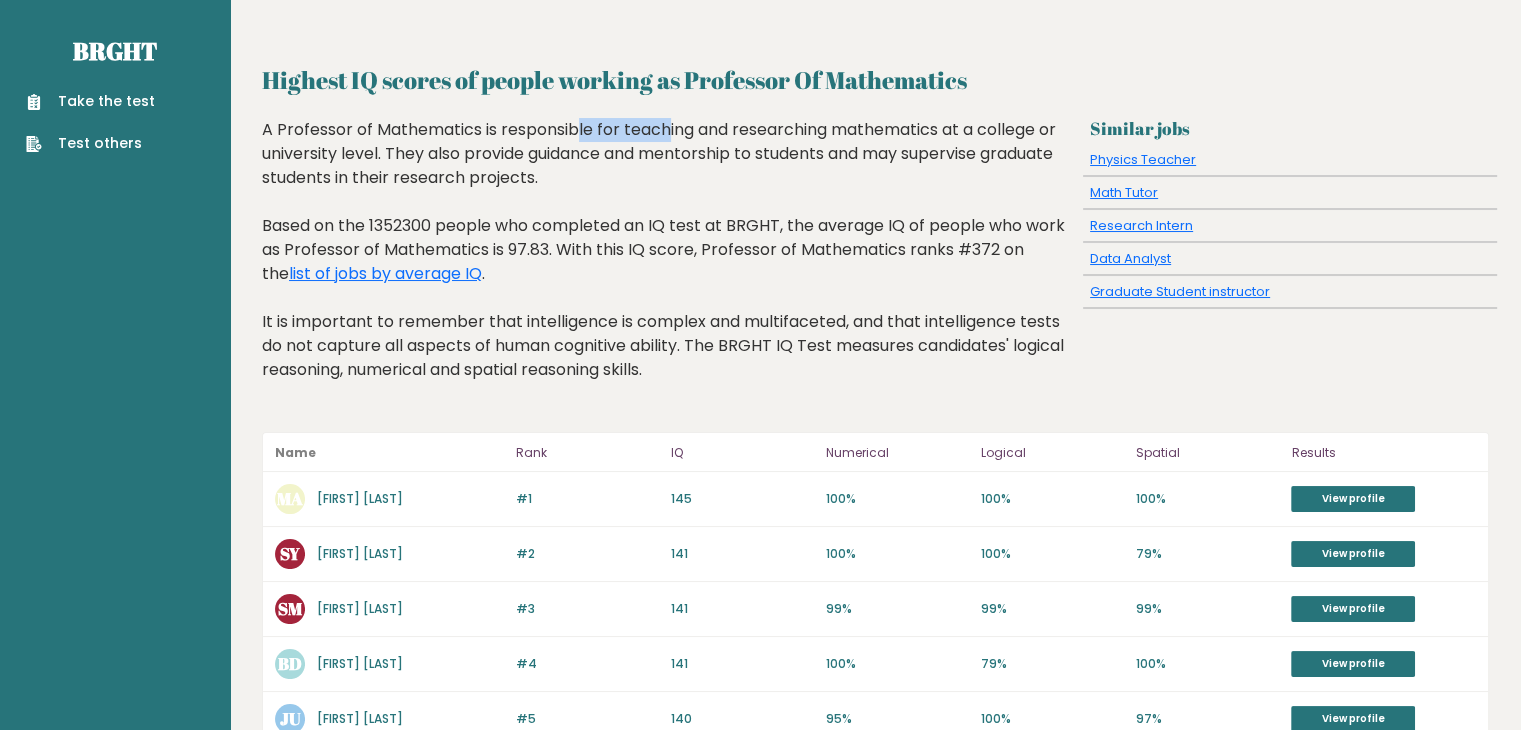 click on "A Professor of Mathematics is responsible for teaching and researching mathematics at a college or university level. They also provide guidance and mentorship to students and may supervise graduate students in their research projects.
Based on the 1352300 people who completed an IQ test at BRGHT, the average IQ of people who work as Professor of Mathematics is 97.83. With this IQ score, Professor of Mathematics ranks #372 on the  list of jobs by average IQ .
It is important to remember that intelligence is complex and multifaceted, and that intelligence tests do not capture all aspects of human cognitive ability. The BRGHT IQ Test measures candidates' logical reasoning, numerical and spatial reasoning skills." at bounding box center [668, 265] 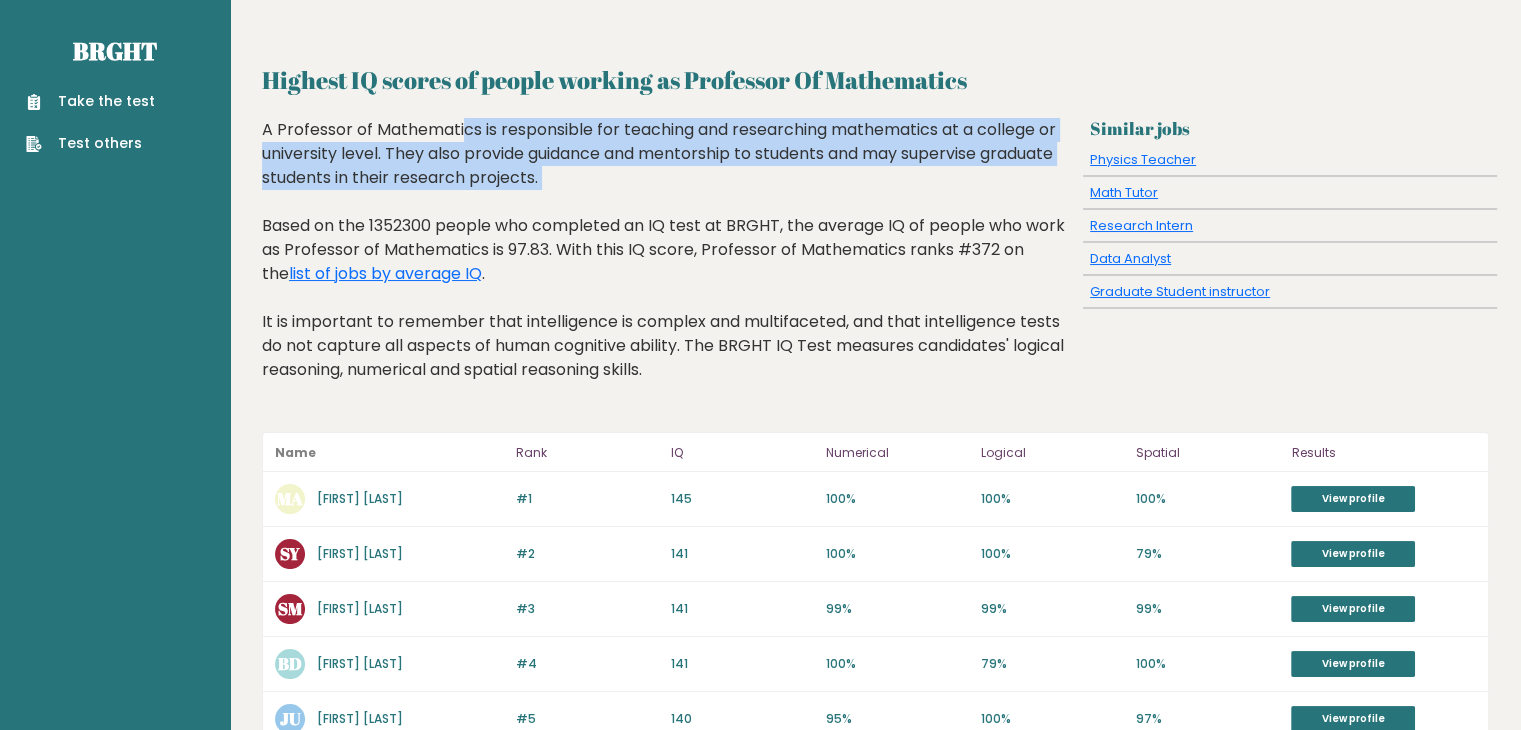 click on "A Professor of Mathematics is responsible for teaching and researching mathematics at a college or university level. They also provide guidance and mentorship to students and may supervise graduate students in their research projects.
Based on the 1352300 people who completed an IQ test at BRGHT, the average IQ of people who work as Professor of Mathematics is 97.83. With this IQ score, Professor of Mathematics ranks #372 on the  list of jobs by average IQ .
It is important to remember that intelligence is complex and multifaceted, and that intelligence tests do not capture all aspects of human cognitive ability. The BRGHT IQ Test measures candidates' logical reasoning, numerical and spatial reasoning skills." at bounding box center [668, 265] 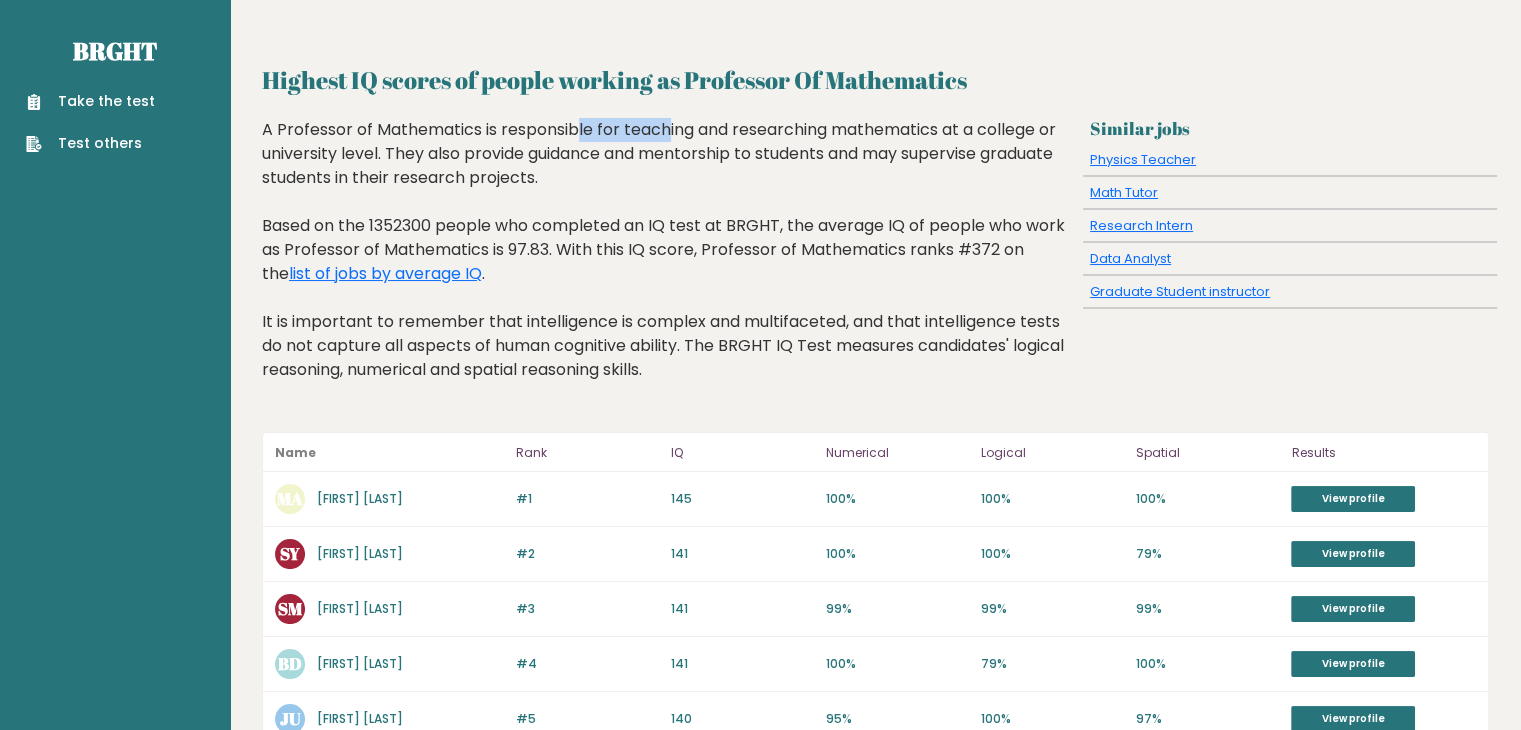 click on "A Professor of Mathematics is responsible for teaching and researching mathematics at a college or university level. They also provide guidance and mentorship to students and may supervise graduate students in their research projects.
Based on the 1352300 people who completed an IQ test at BRGHT, the average IQ of people who work as Professor of Mathematics is 97.83. With this IQ score, Professor of Mathematics ranks #372 on the  list of jobs by average IQ .
It is important to remember that intelligence is complex and multifaceted, and that intelligence tests do not capture all aspects of human cognitive ability. The BRGHT IQ Test measures candidates' logical reasoning, numerical and spatial reasoning skills." at bounding box center (668, 265) 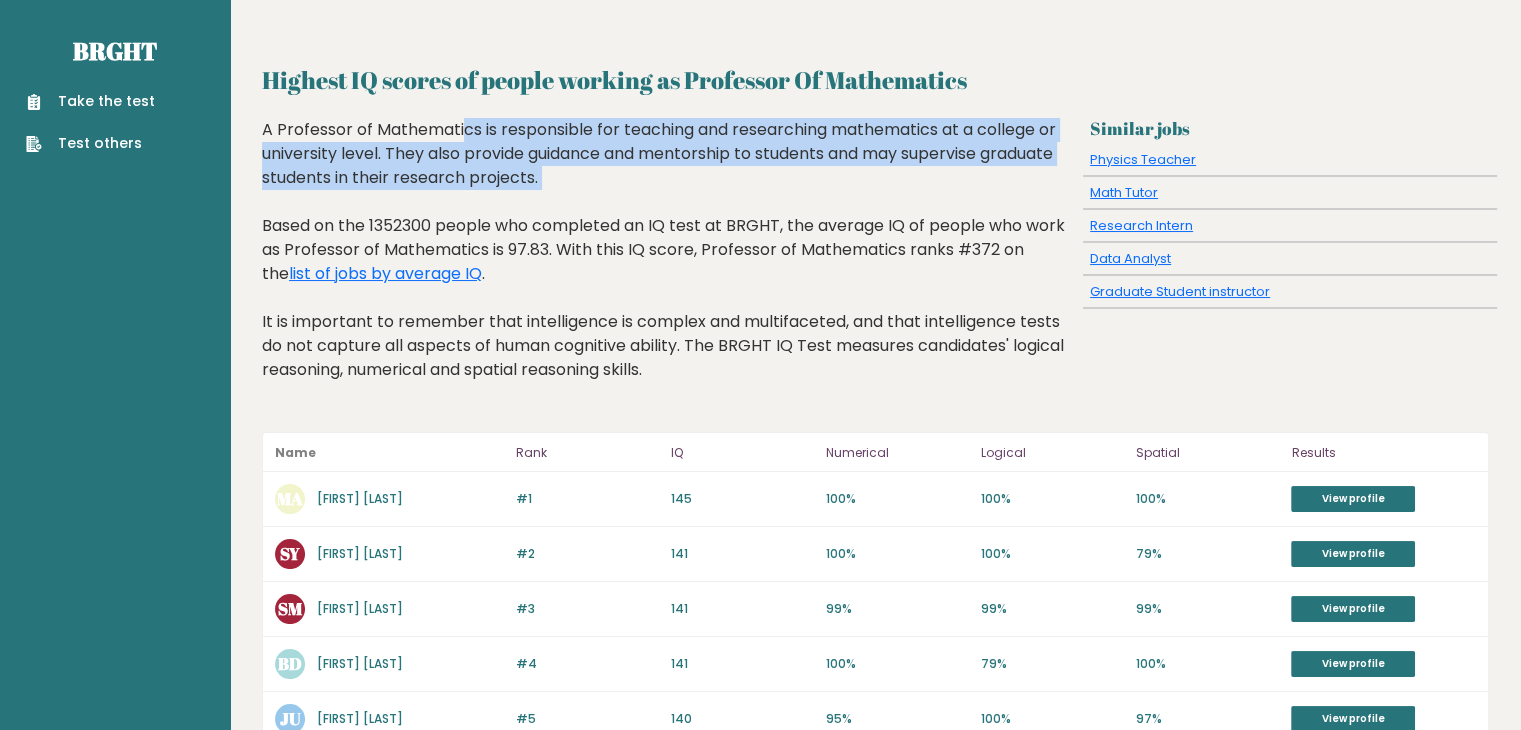 click on "A Professor of Mathematics is responsible for teaching and researching mathematics at a college or university level. They also provide guidance and mentorship to students and may supervise graduate students in their research projects.
Based on the 1352300 people who completed an IQ test at BRGHT, the average IQ of people who work as Professor of Mathematics is 97.83. With this IQ score, Professor of Mathematics ranks #372 on the  list of jobs by average IQ .
It is important to remember that intelligence is complex and multifaceted, and that intelligence tests do not capture all aspects of human cognitive ability. The BRGHT IQ Test measures candidates' logical reasoning, numerical and spatial reasoning skills." at bounding box center [668, 265] 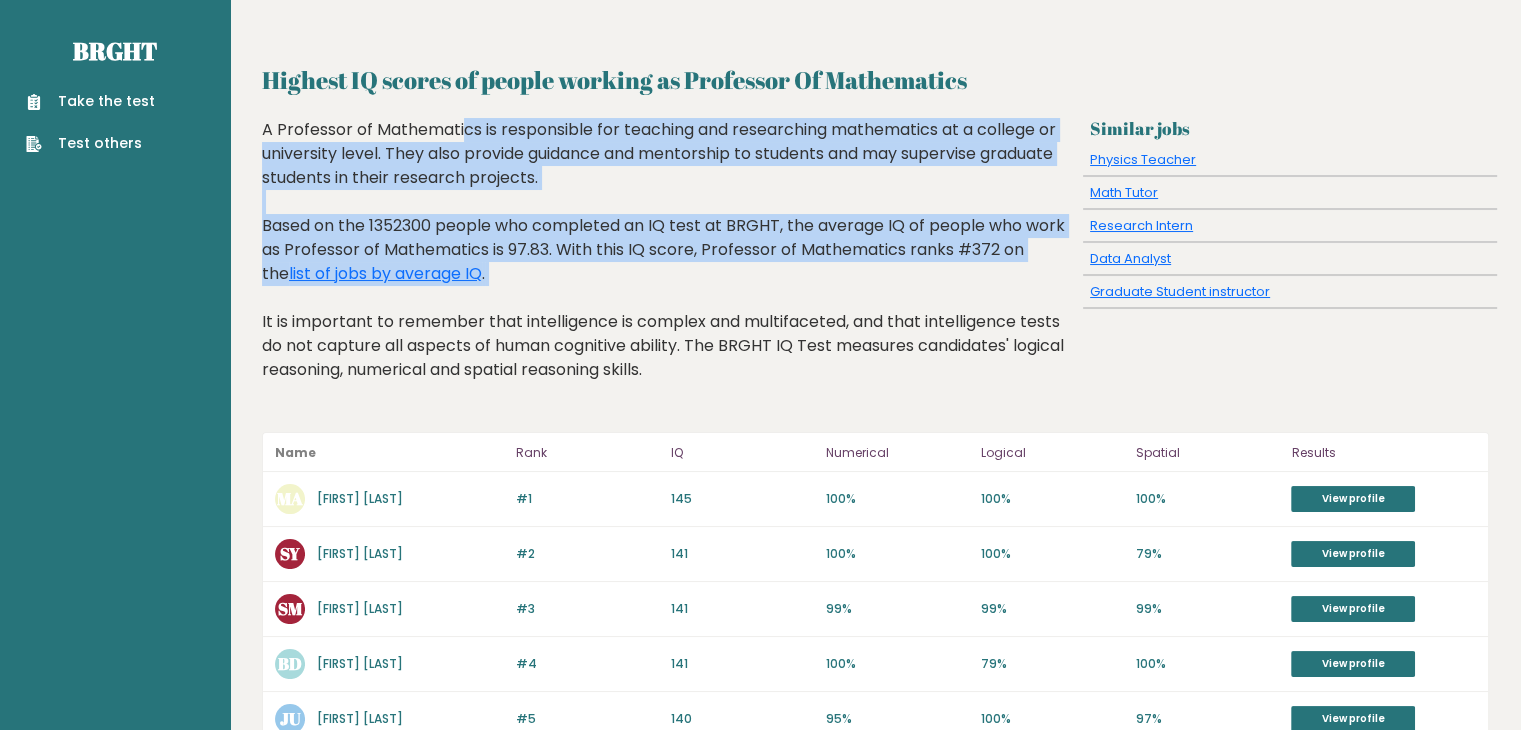 drag, startPoint x: 392, startPoint y: 133, endPoint x: 525, endPoint y: 263, distance: 185.98119 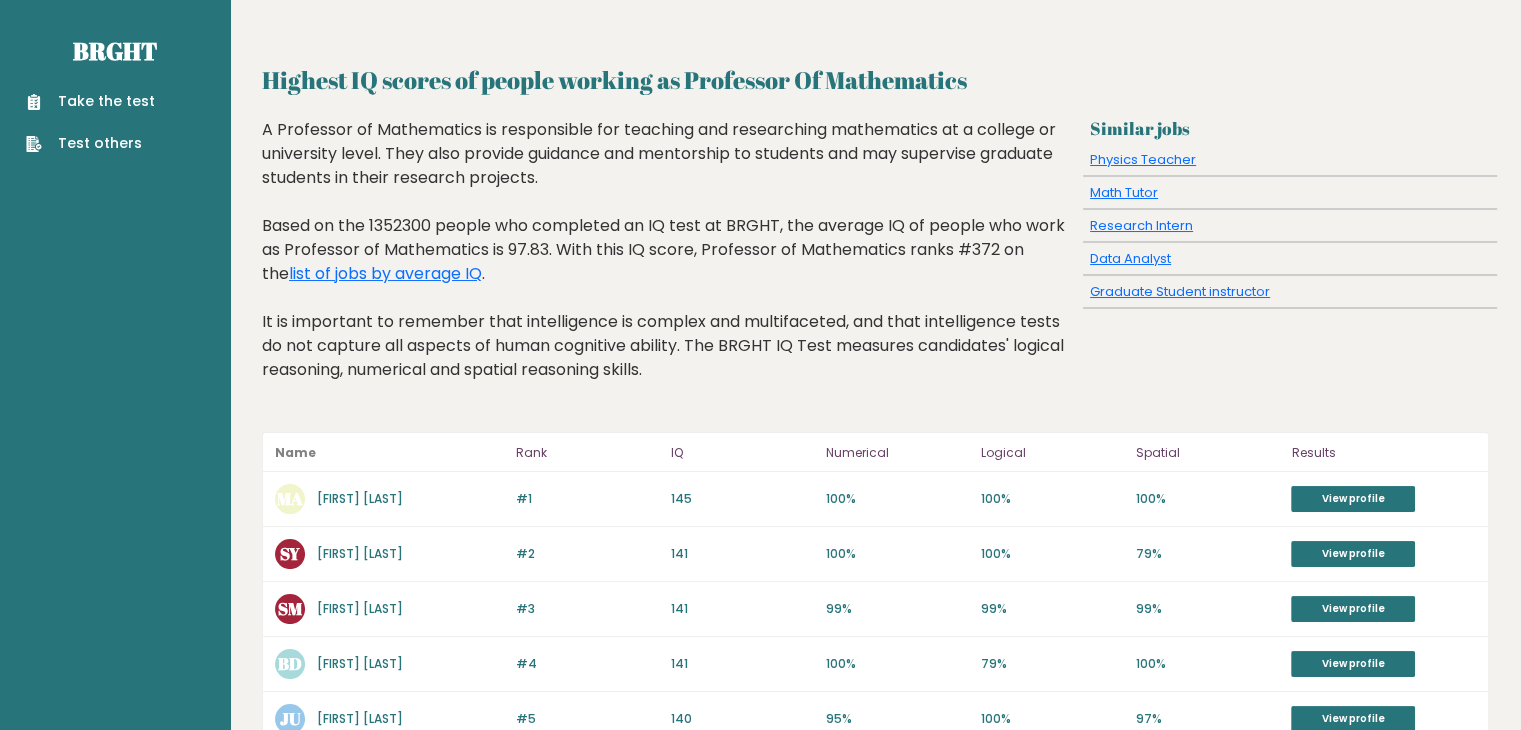 click on "A Professor of Mathematics is responsible for teaching and researching mathematics at a college or university level. They also provide guidance and mentorship to students and may supervise graduate students in their research projects.
Based on the 1352300 people who completed an IQ test at BRGHT, the average IQ of people who work as Professor of Mathematics is 97.83. With this IQ score, Professor of Mathematics ranks #372 on the  list of jobs by average IQ .
It is important to remember that intelligence is complex and multifaceted, and that intelligence tests do not capture all aspects of human cognitive ability. The BRGHT IQ Test measures candidates' logical reasoning, numerical and spatial reasoning skills." at bounding box center (668, 265) 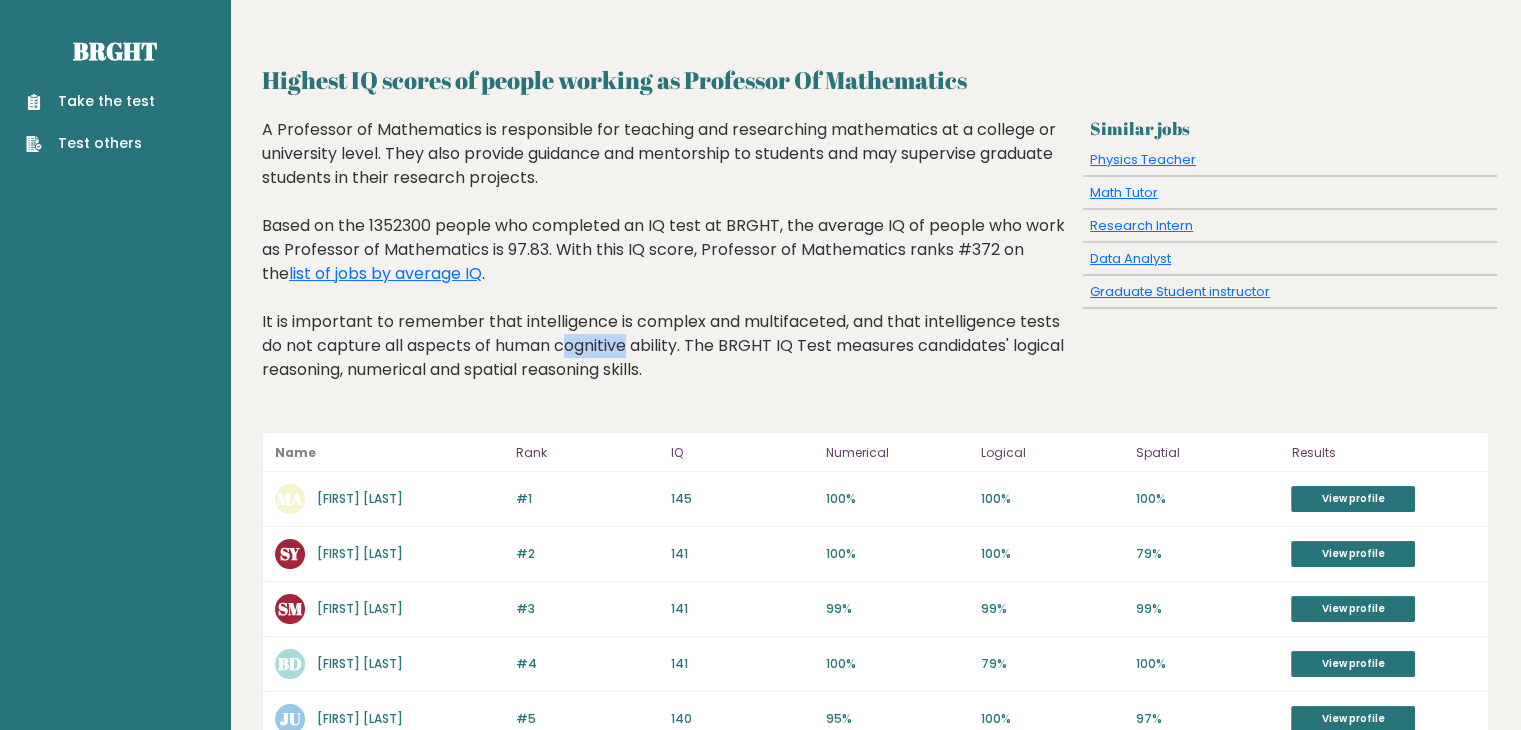 click on "A Professor of Mathematics is responsible for teaching and researching mathematics at a college or university level. They also provide guidance and mentorship to students and may supervise graduate students in their research projects.
Based on the 1352300 people who completed an IQ test at BRGHT, the average IQ of people who work as Professor of Mathematics is 97.83. With this IQ score, Professor of Mathematics ranks #372 on the  list of jobs by average IQ .
It is important to remember that intelligence is complex and multifaceted, and that intelligence tests do not capture all aspects of human cognitive ability. The BRGHT IQ Test measures candidates' logical reasoning, numerical and spatial reasoning skills." at bounding box center [668, 265] 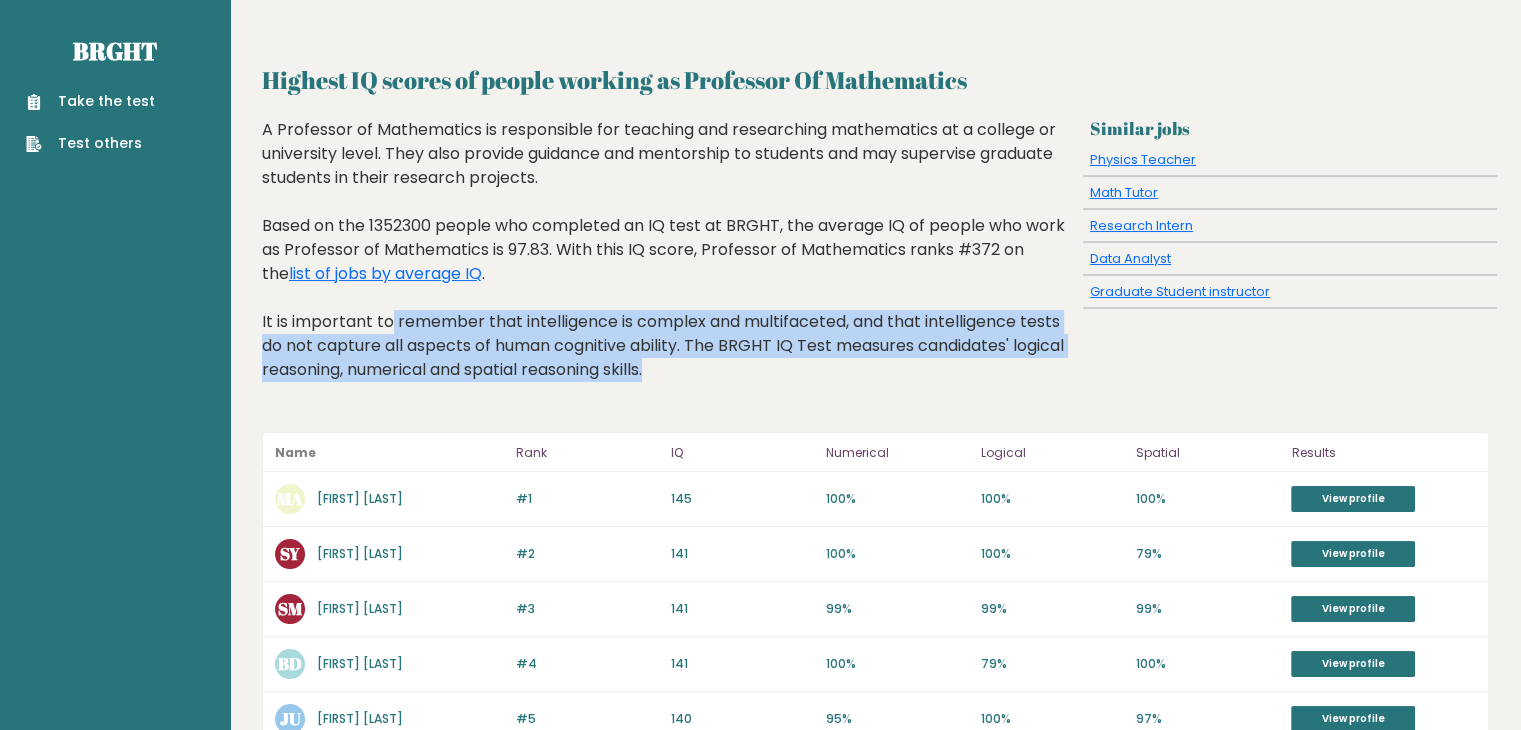 click on "A Professor of Mathematics is responsible for teaching and researching mathematics at a college or university level. They also provide guidance and mentorship to students and may supervise graduate students in their research projects.
Based on the 1352300 people who completed an IQ test at BRGHT, the average IQ of people who work as Professor of Mathematics is 97.83. With this IQ score, Professor of Mathematics ranks #372 on the  list of jobs by average IQ .
It is important to remember that intelligence is complex and multifaceted, and that intelligence tests do not capture all aspects of human cognitive ability. The BRGHT IQ Test measures candidates' logical reasoning, numerical and spatial reasoning skills." at bounding box center [668, 265] 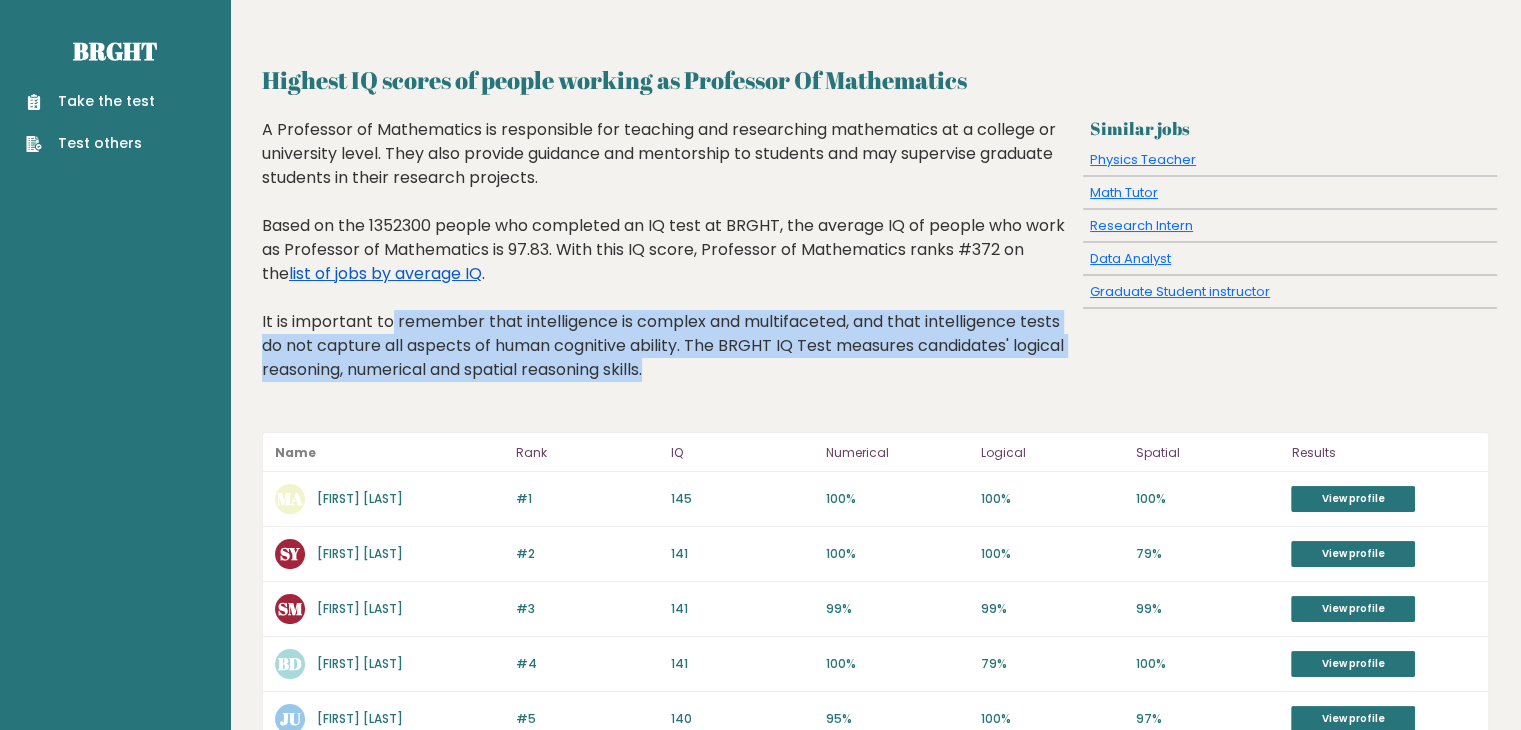click on "list of jobs by average IQ" at bounding box center [385, 273] 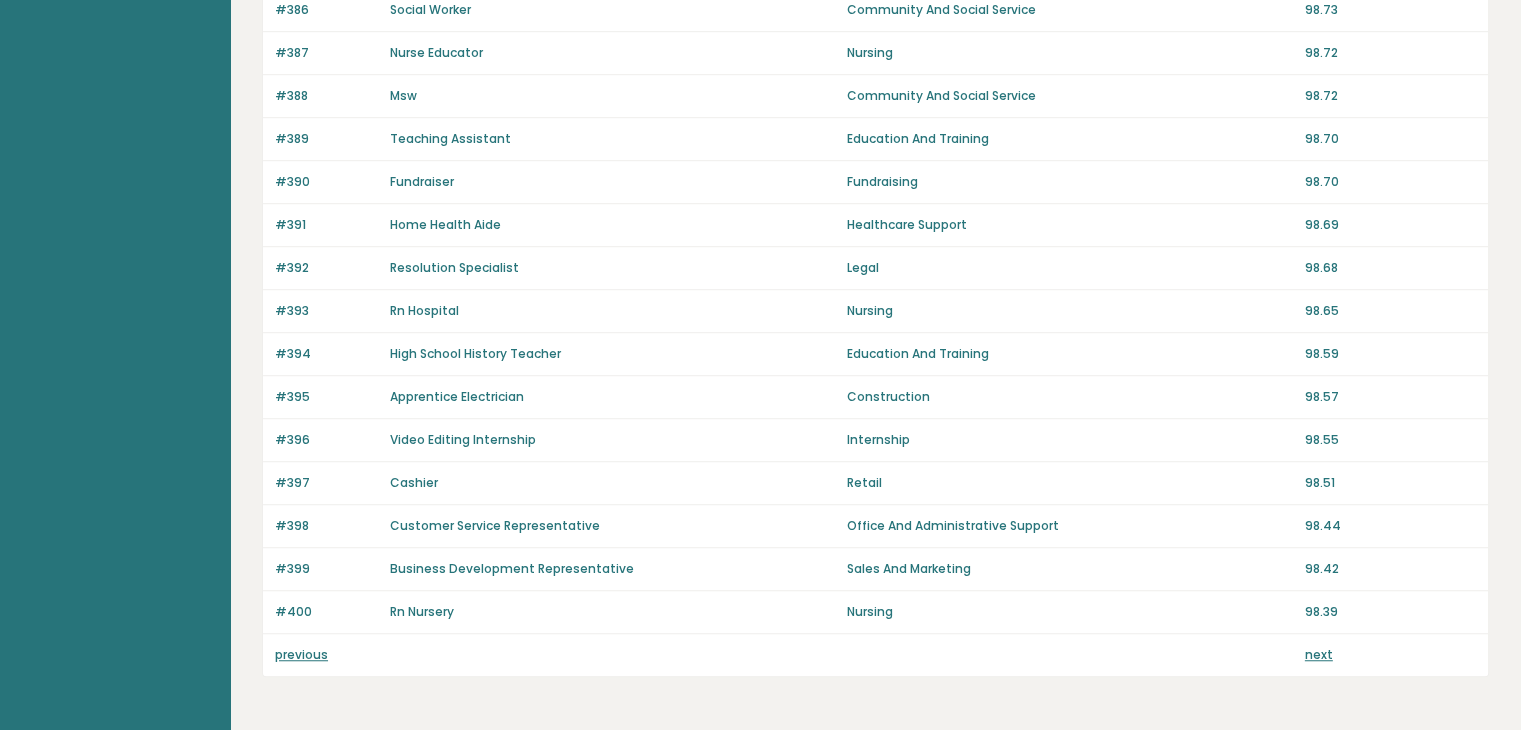 scroll, scrollTop: 1379, scrollLeft: 0, axis: vertical 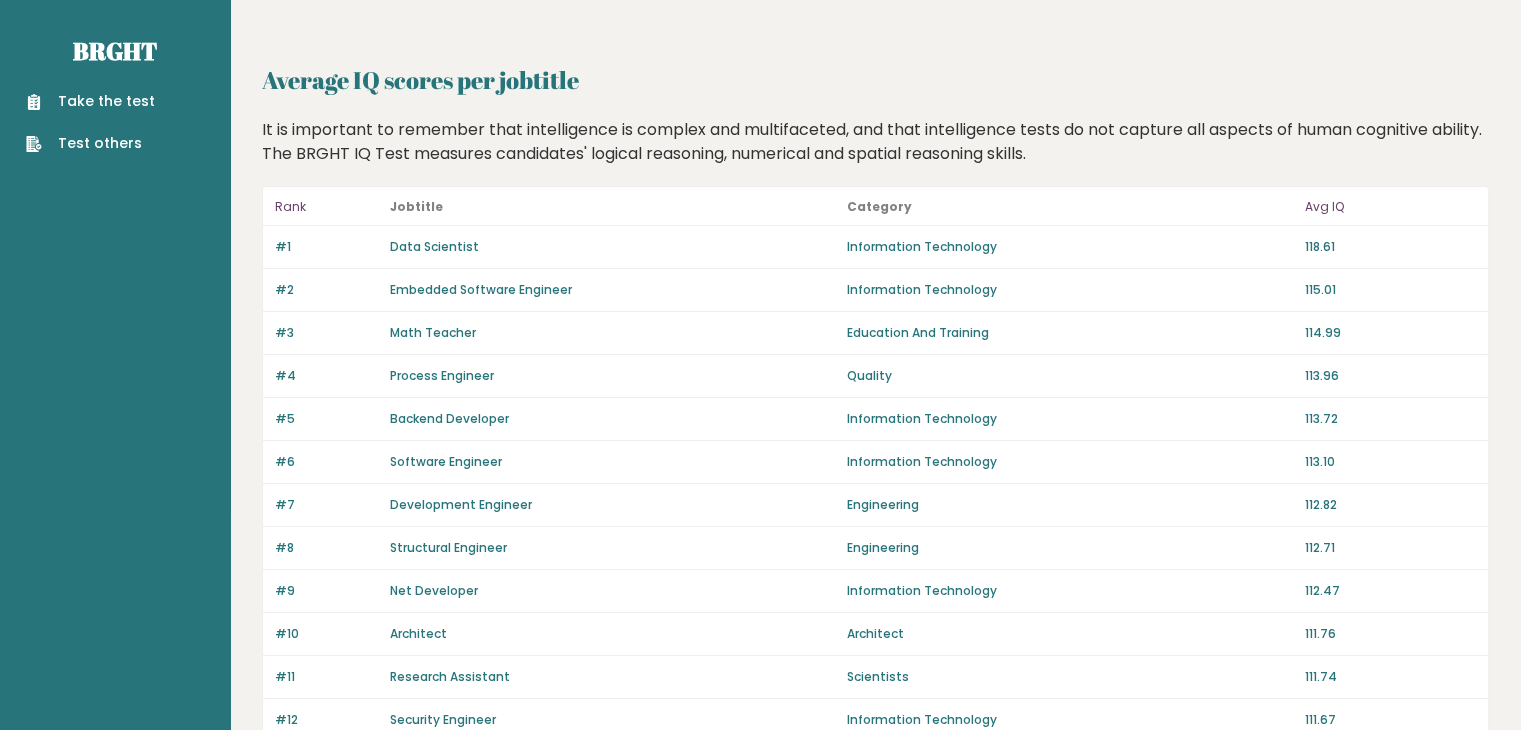 click on "#1" at bounding box center [326, 247] 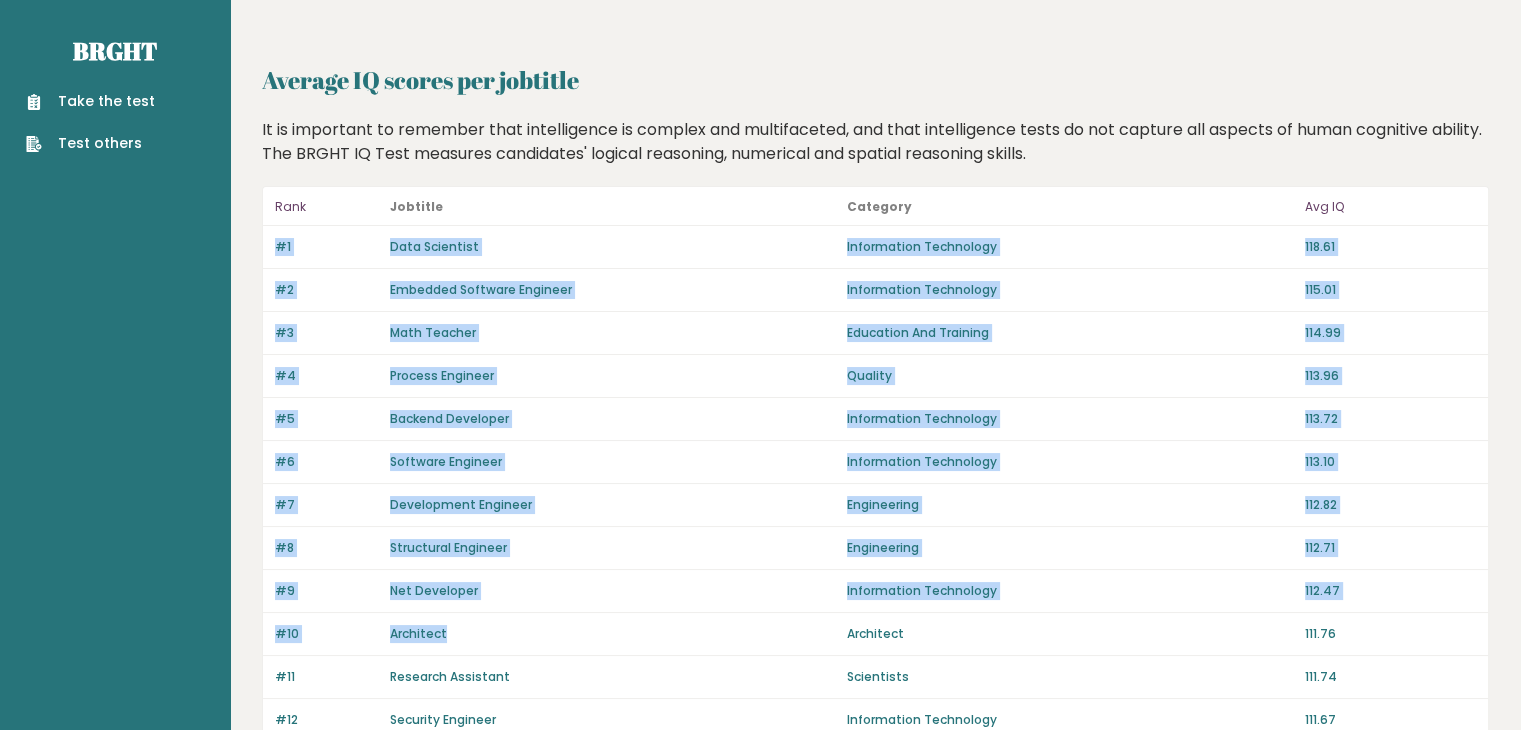 drag, startPoint x: 256, startPoint y: 232, endPoint x: 527, endPoint y: 634, distance: 484.8144 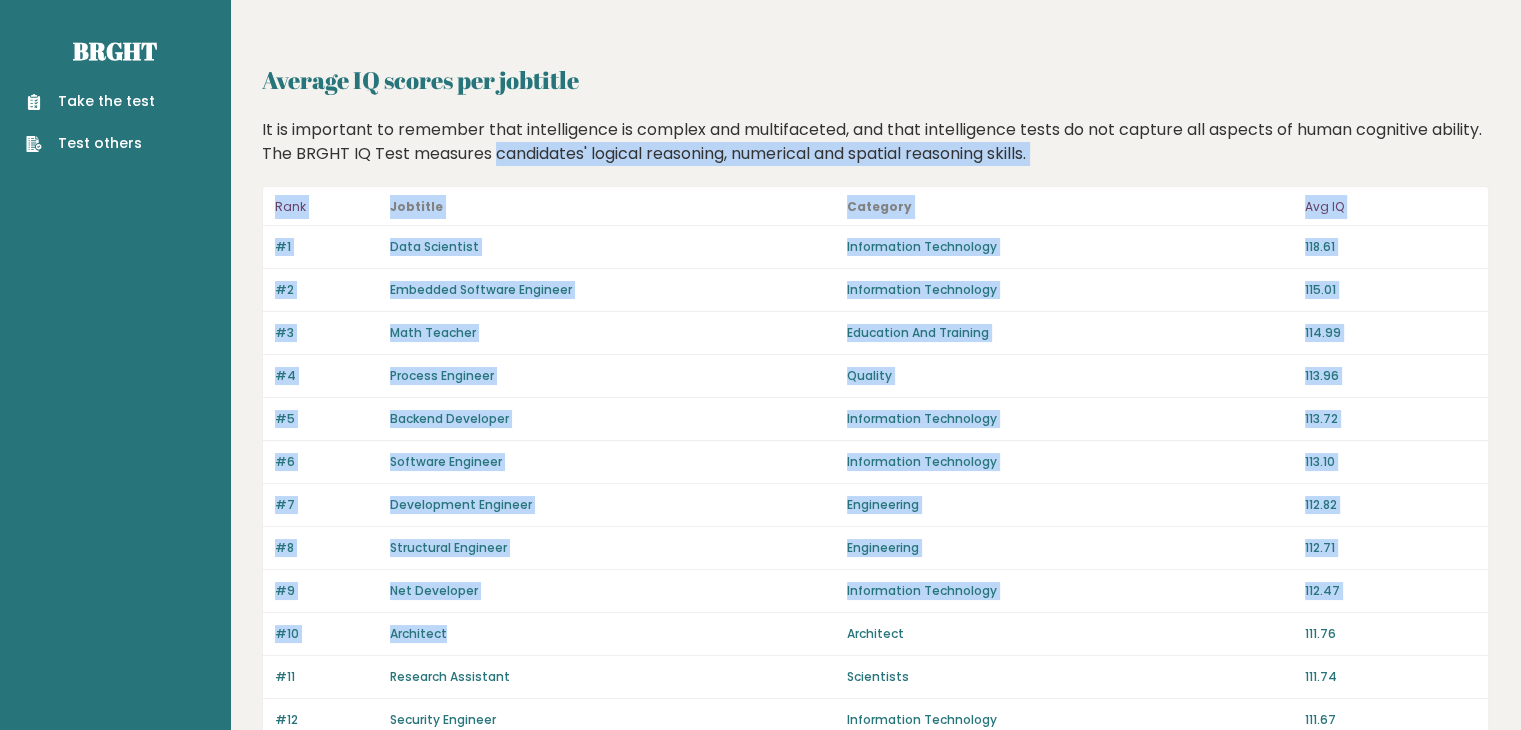 drag, startPoint x: 641, startPoint y: 638, endPoint x: 510, endPoint y: 62, distance: 590.7089 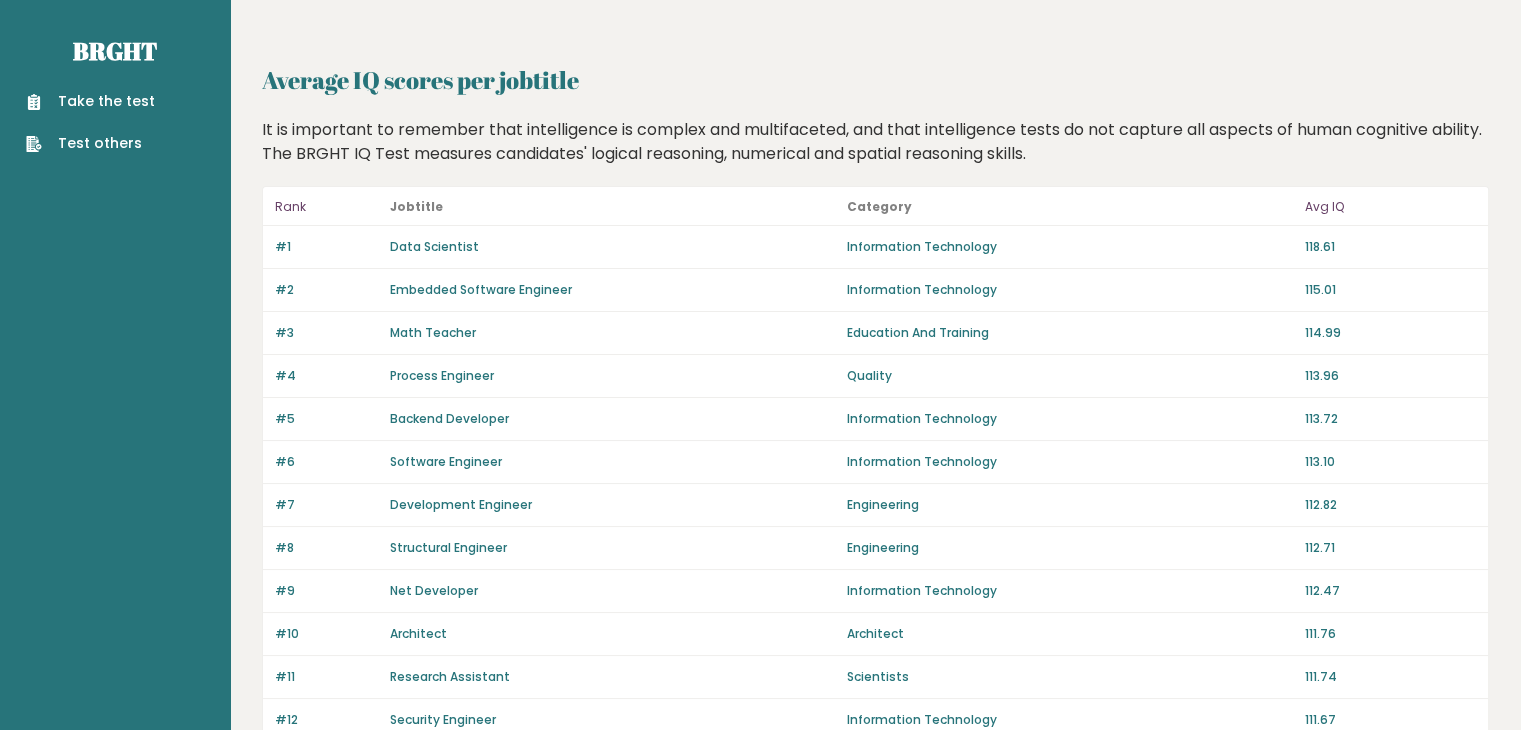 scroll, scrollTop: 8, scrollLeft: 0, axis: vertical 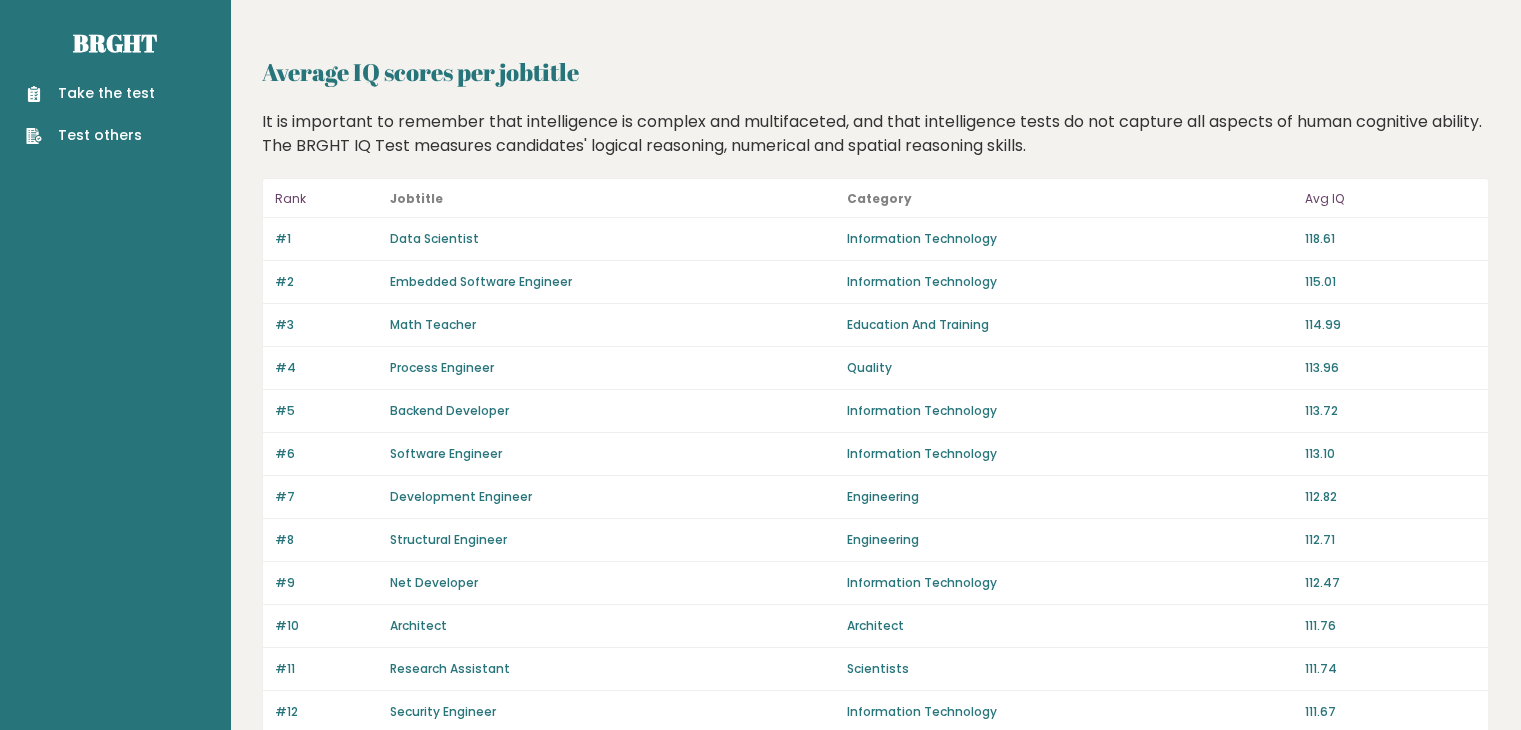 click on "Average IQ scores
per jobtitle" at bounding box center (875, 72) 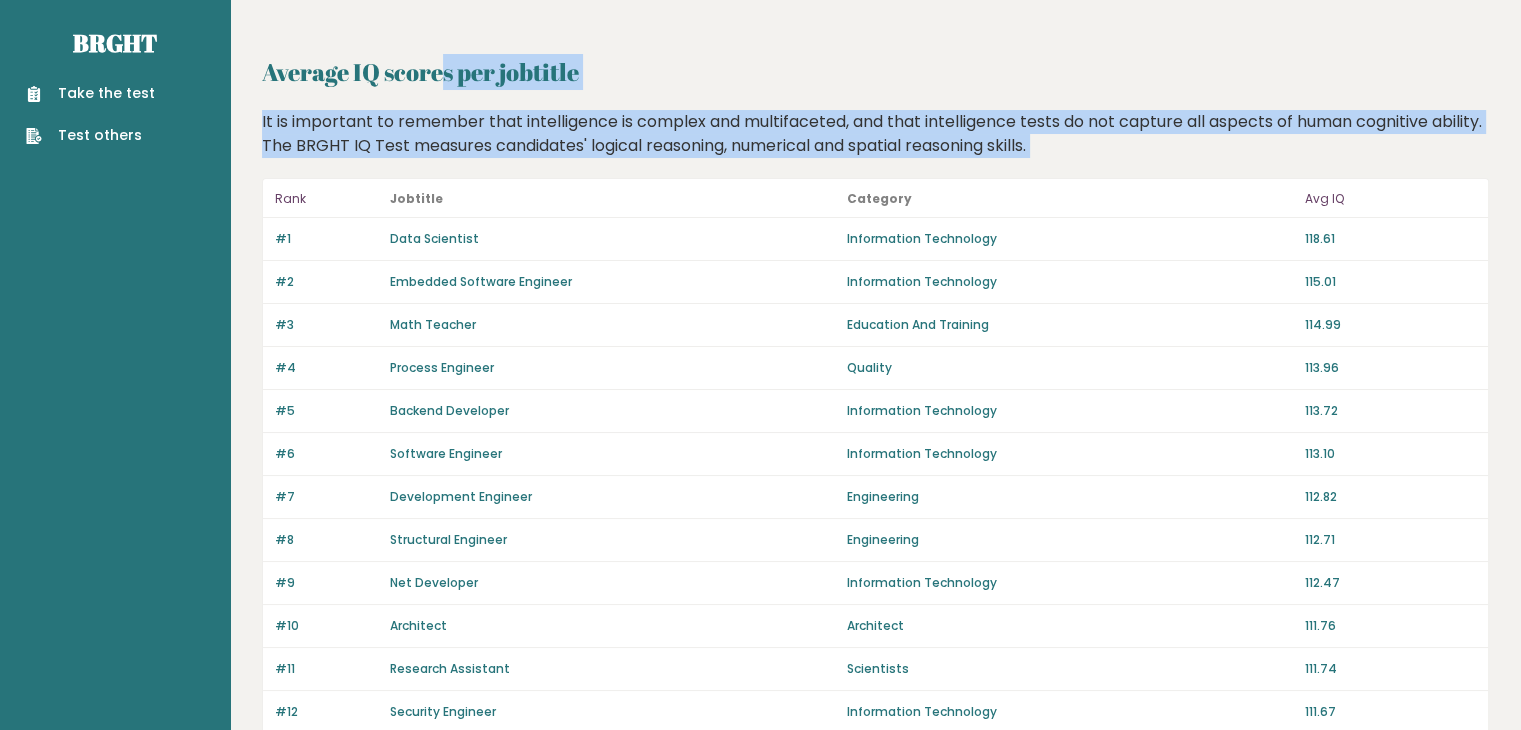 drag, startPoint x: 510, startPoint y: 62, endPoint x: 532, endPoint y: 103, distance: 46.52956 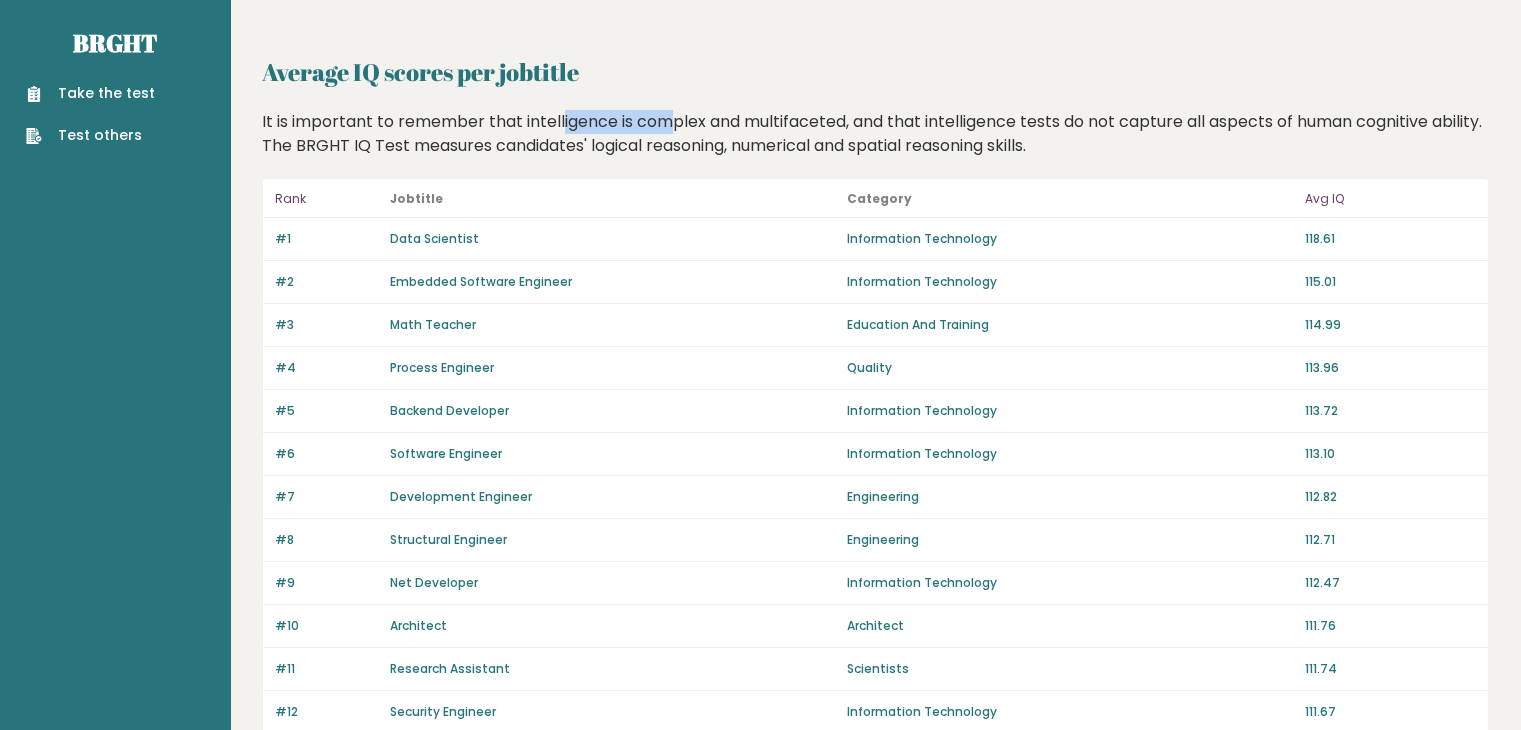 click on "Average IQ scores
per jobtitle
It is important to remember that intelligence is complex and multifaceted, and that intelligence tests do not capture all aspects of human cognitive ability. The BRGHT IQ Test measures candidates' logical reasoning, numerical and spatial reasoning skills.
Rank
Jobtitle
Category
Avg IQ
#1
[JOBTITLE]
Information Technology
118.61
#2
[JOBTITLE]
Information Technology
115.01
#3
[JOBTITLE]
Education And Training
114.99
#4" at bounding box center [875, 1017] 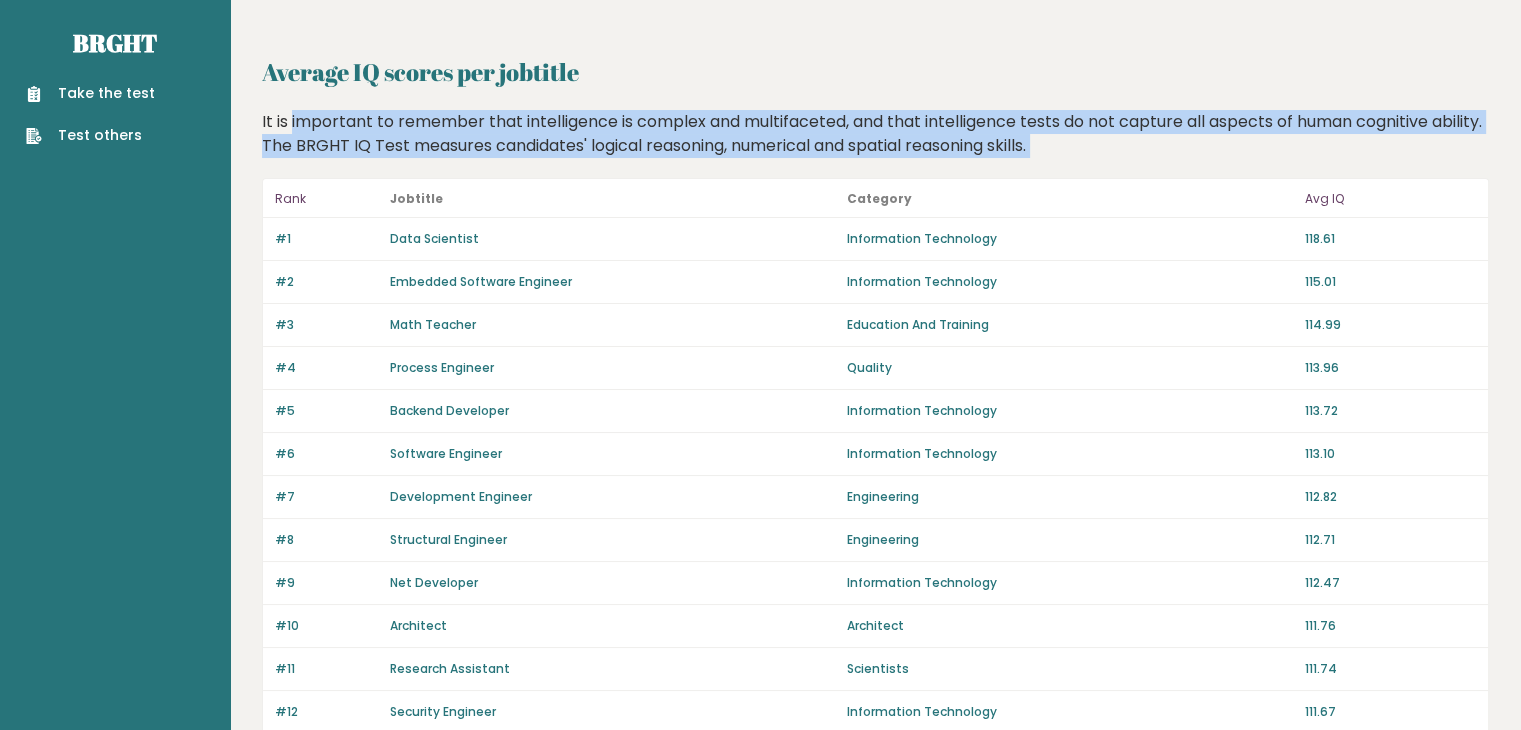 click on "Average IQ scores
per jobtitle
It is important to remember that intelligence is complex and multifaceted, and that intelligence tests do not capture all aspects of human cognitive ability. The BRGHT IQ Test measures candidates' logical reasoning, numerical and spatial reasoning skills.
Rank
Jobtitle
Category
Avg IQ
#1
[JOBTITLE]
Information Technology
118.61
#2
[JOBTITLE]
Information Technology
115.01
#3
[JOBTITLE]
Education And Training
114.99
#4" at bounding box center (875, 1017) 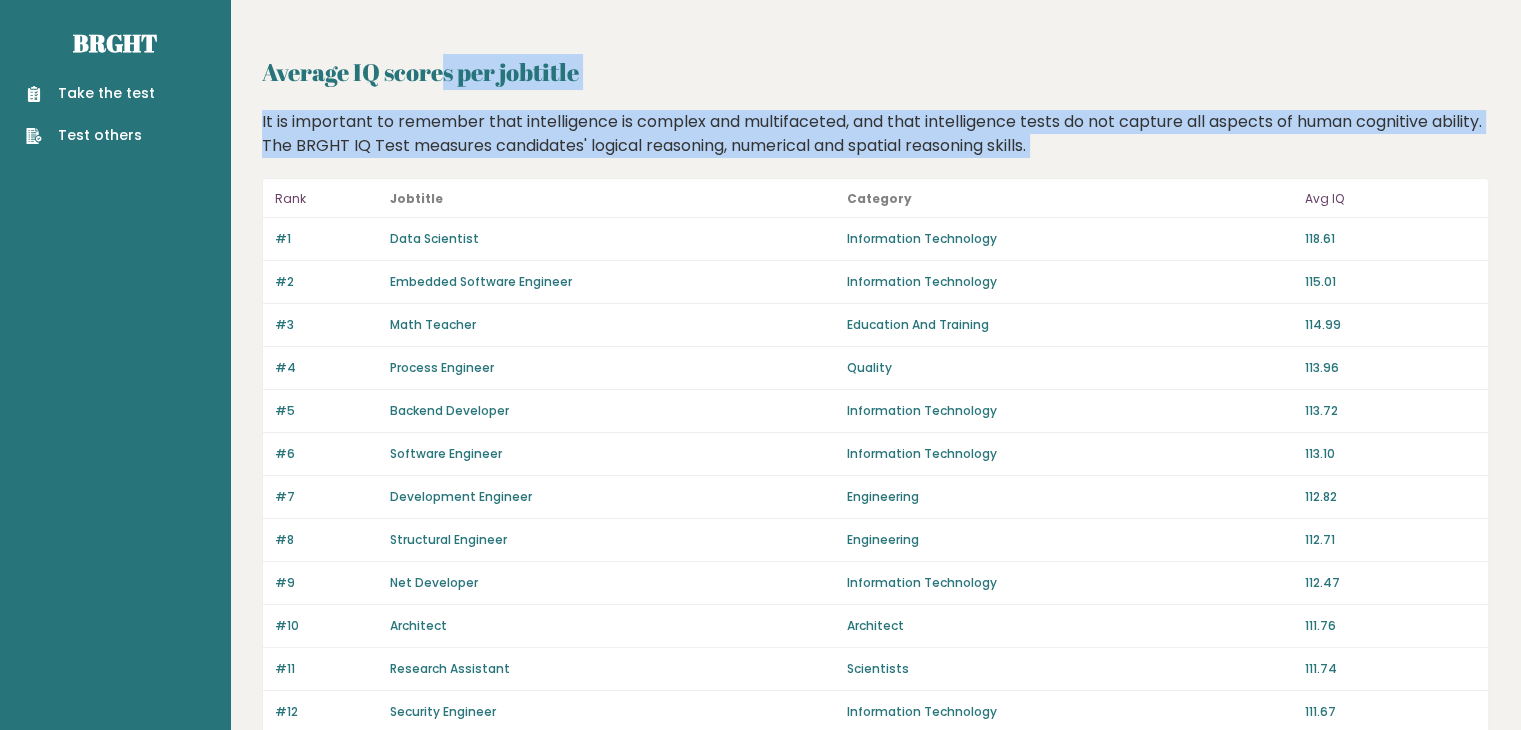 click on "Average IQ scores
per jobtitle" at bounding box center [875, 72] 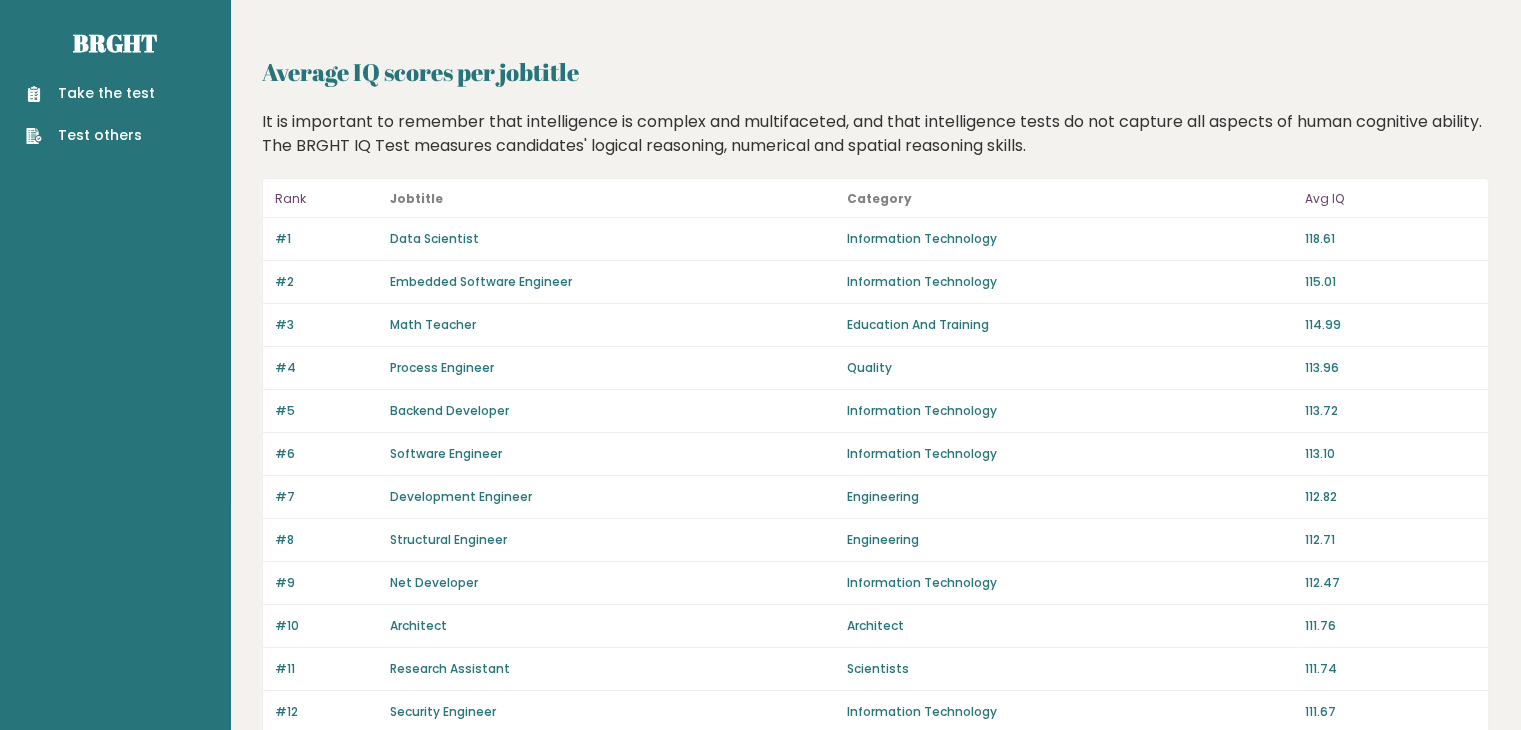 drag, startPoint x: 507, startPoint y: 86, endPoint x: 512, endPoint y: 70, distance: 16.763054 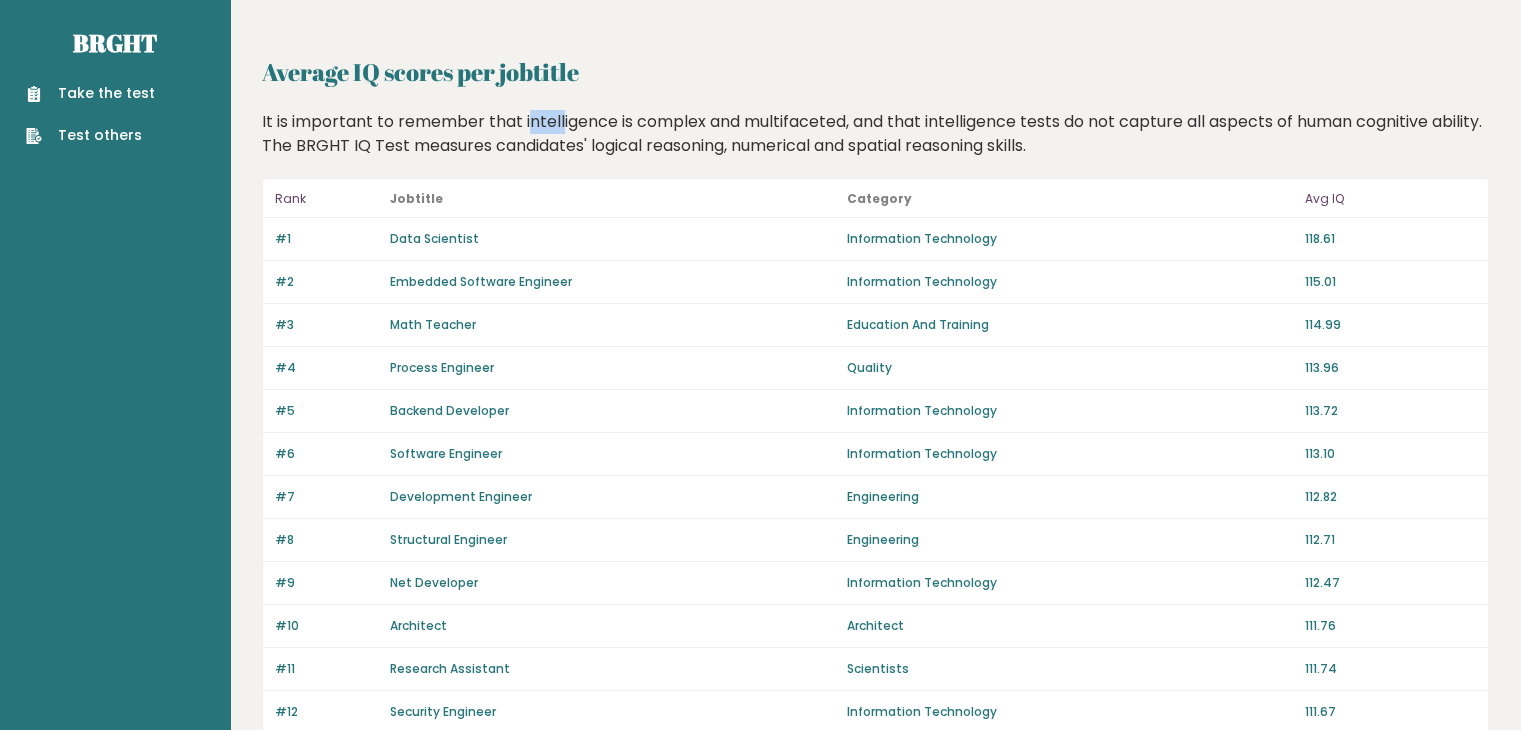 click on "Average IQ scores
per jobtitle
It is important to remember that intelligence is complex and multifaceted, and that intelligence tests do not capture all aspects of human cognitive ability. The BRGHT IQ Test measures candidates' logical reasoning, numerical and spatial reasoning skills.
Rank
Jobtitle
Category
Avg IQ
#1
[JOBTITLE]
Information Technology
118.61
#2
[JOBTITLE]
Information Technology
115.01
#3
[JOBTITLE]
Education And Training
114.99
#4" at bounding box center [875, 1017] 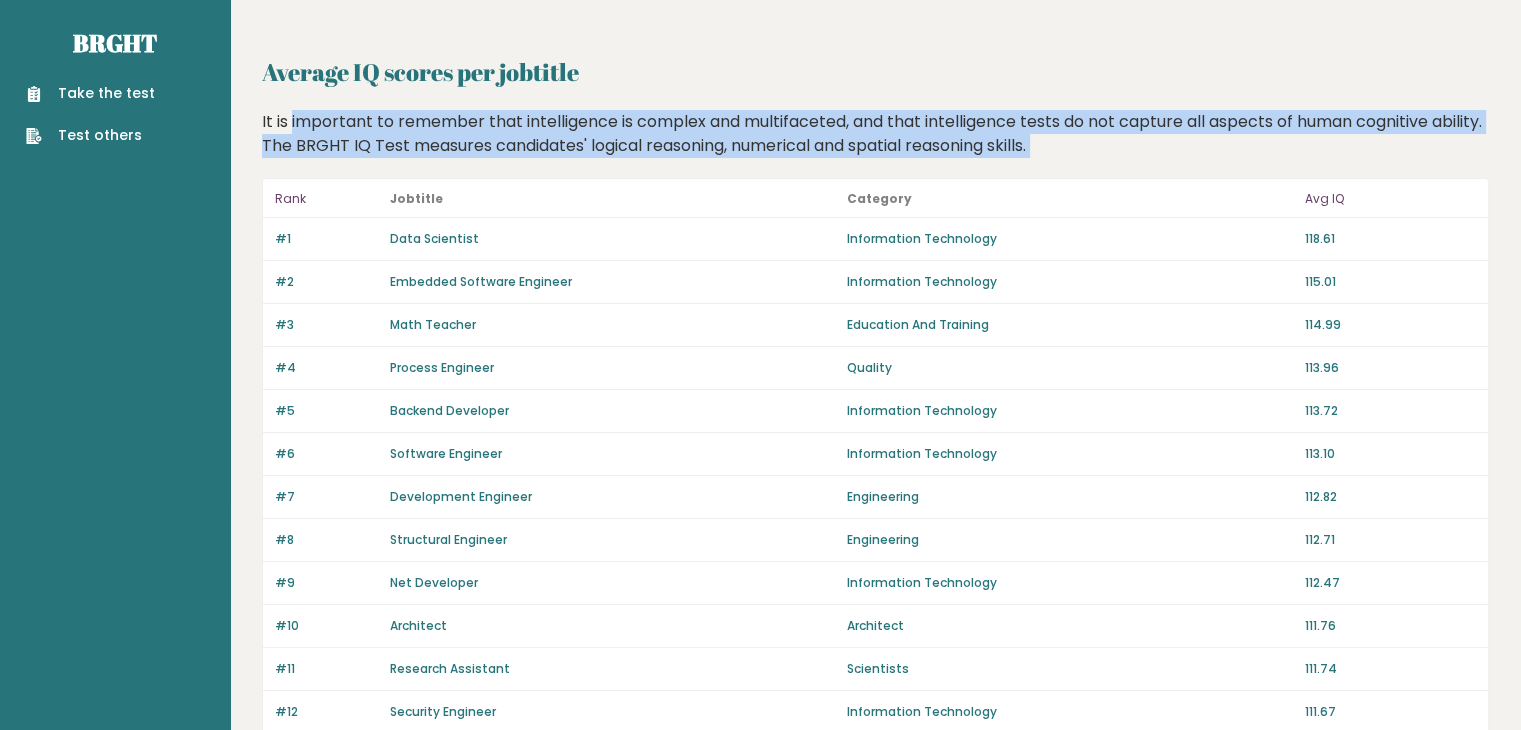 click on "Average IQ scores
per jobtitle
It is important to remember that intelligence is complex and multifaceted, and that intelligence tests do not capture all aspects of human cognitive ability. The BRGHT IQ Test measures candidates' logical reasoning, numerical and spatial reasoning skills.
Rank
Jobtitle
Category
Avg IQ
#1
[JOBTITLE]
Information Technology
118.61
#2
[JOBTITLE]
Information Technology
115.01
#3
[JOBTITLE]
Education And Training
114.99
#4" at bounding box center (875, 1017) 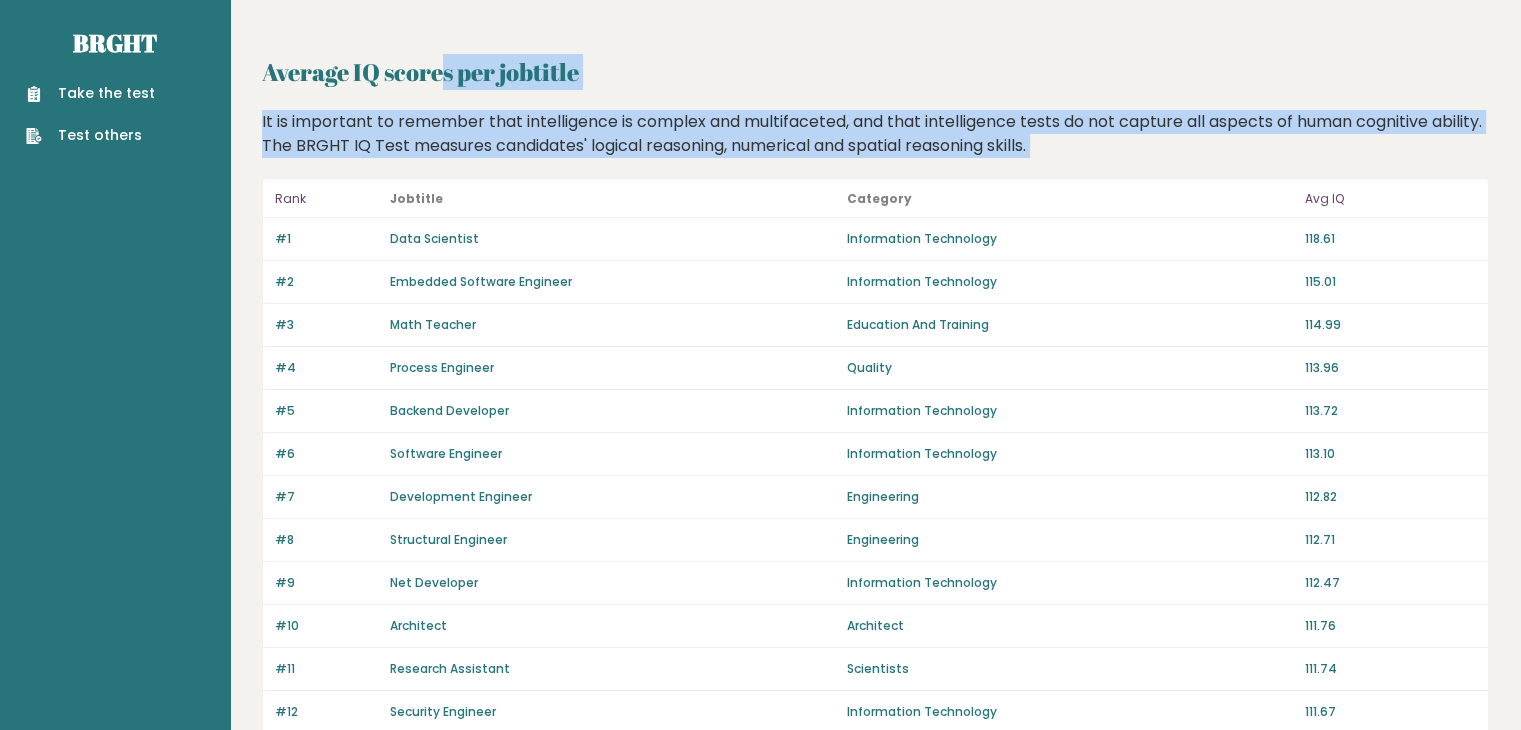 drag, startPoint x: 511, startPoint y: 91, endPoint x: 496, endPoint y: 63, distance: 31.764761 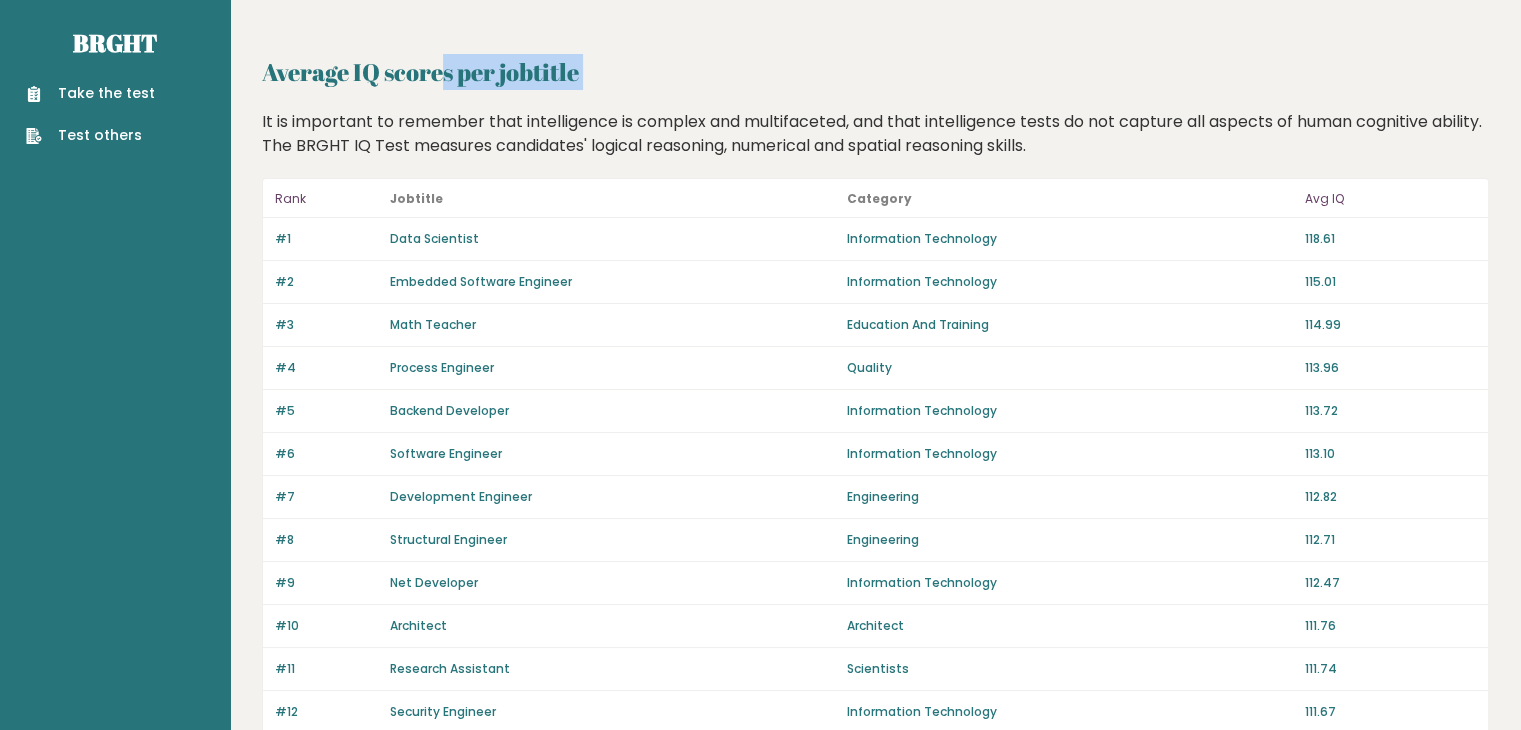 drag, startPoint x: 496, startPoint y: 63, endPoint x: 496, endPoint y: 110, distance: 47 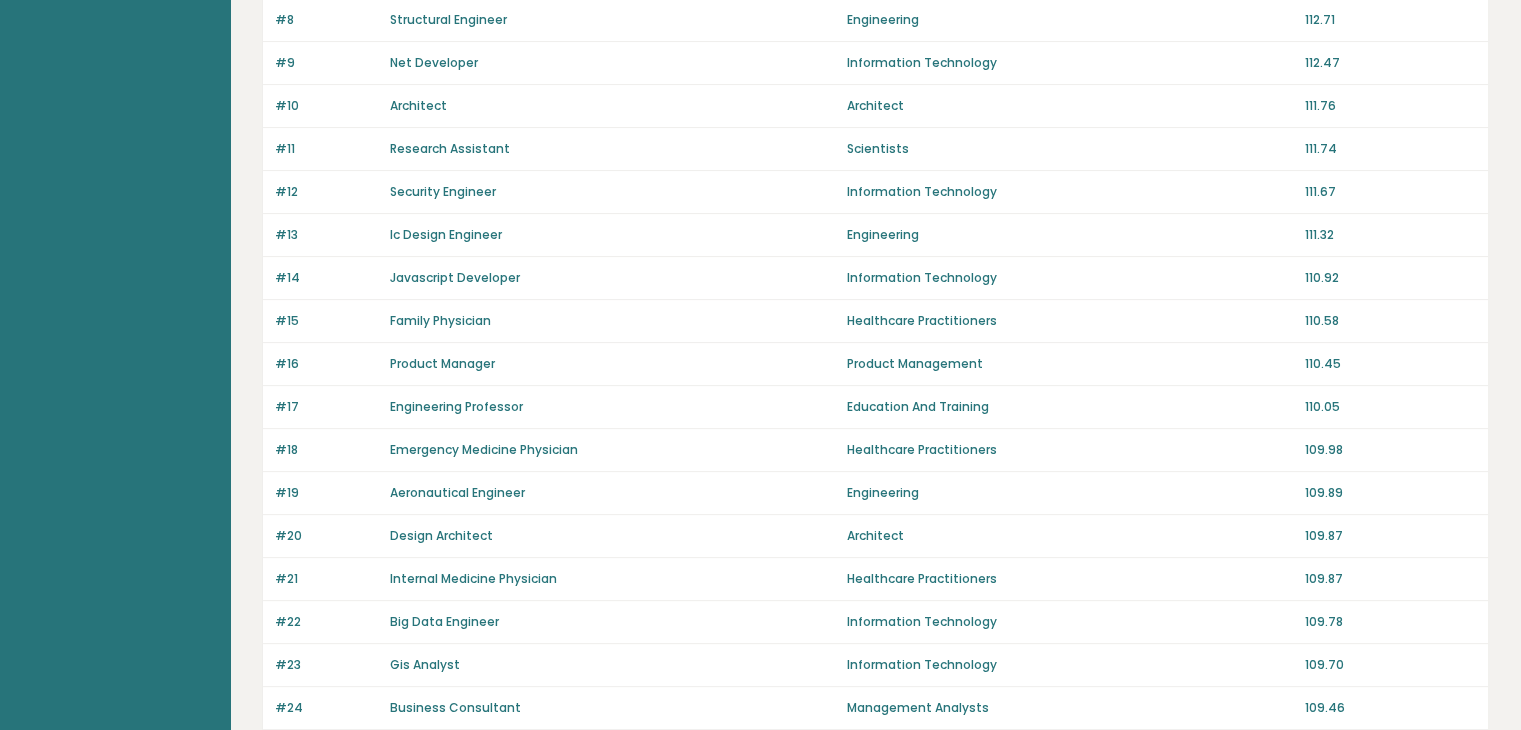 scroll, scrollTop: 548, scrollLeft: 0, axis: vertical 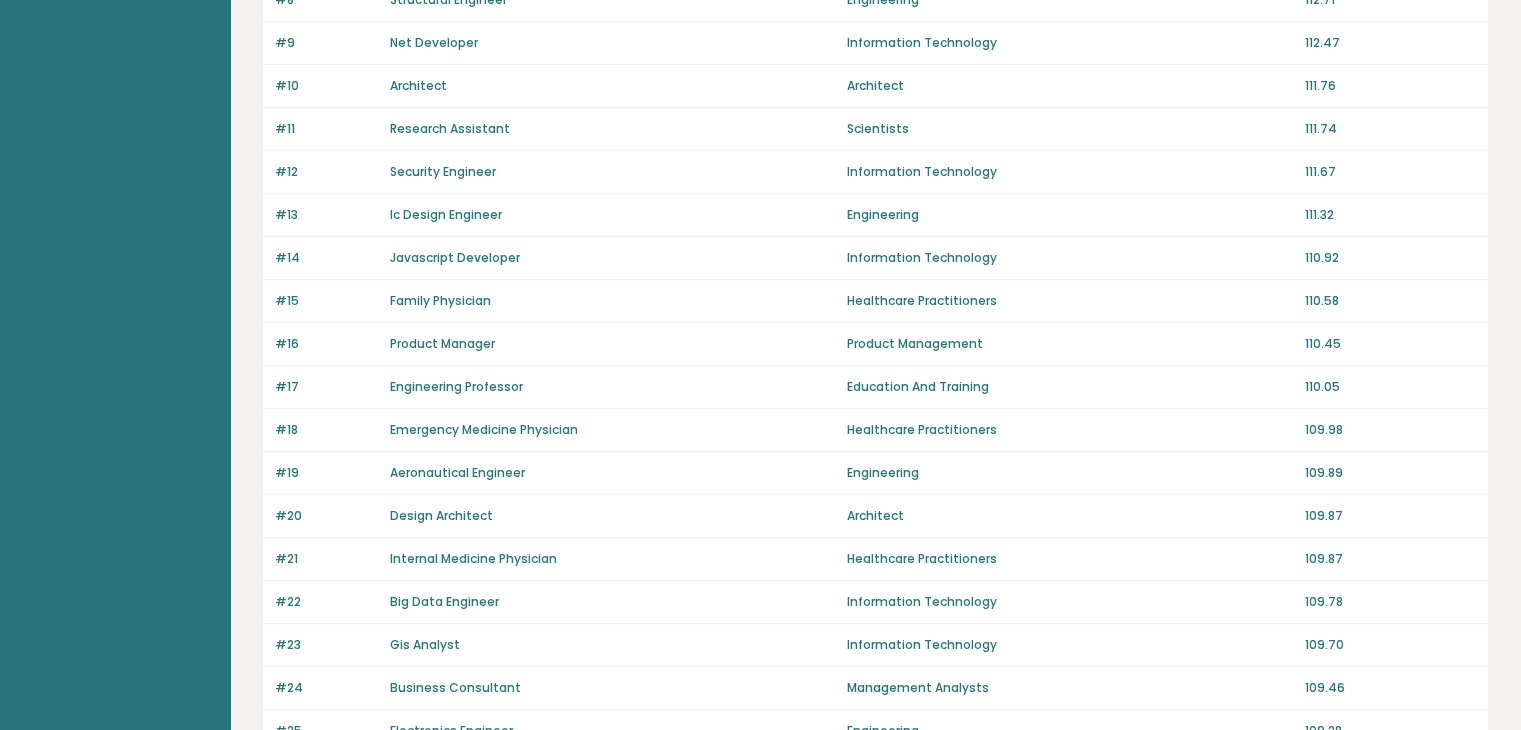 click on "#13" at bounding box center [326, 215] 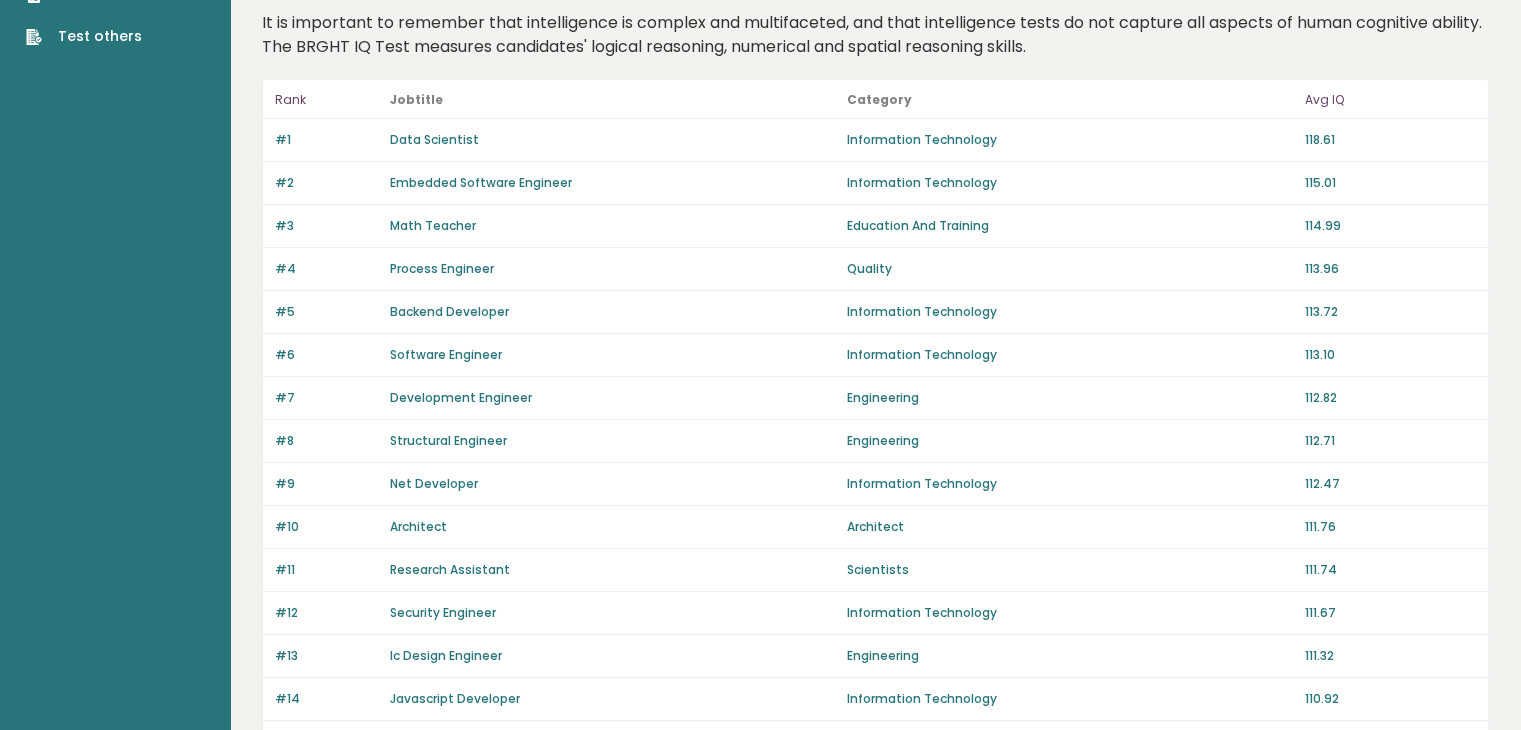 scroll, scrollTop: 0, scrollLeft: 0, axis: both 